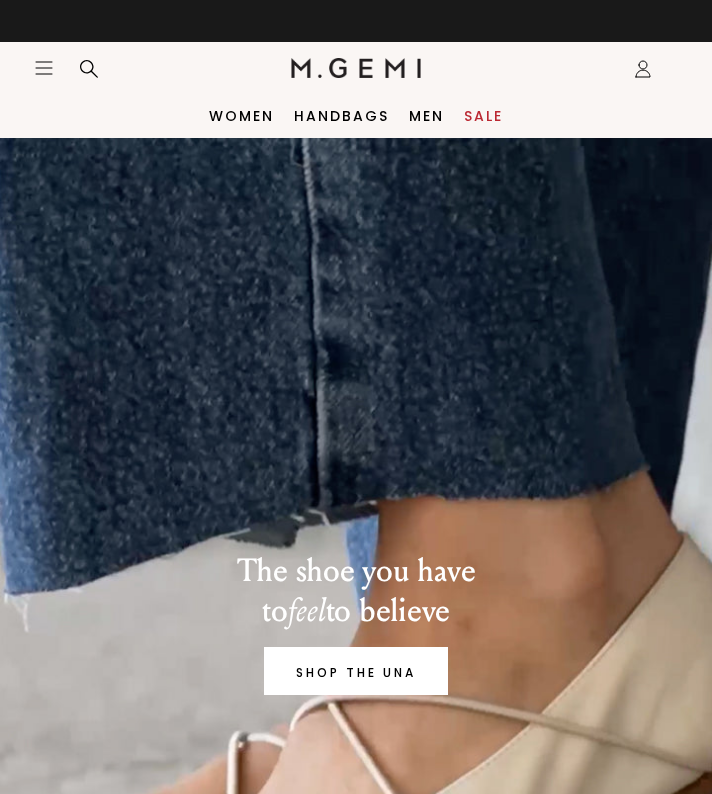 scroll, scrollTop: 0, scrollLeft: 0, axis: both 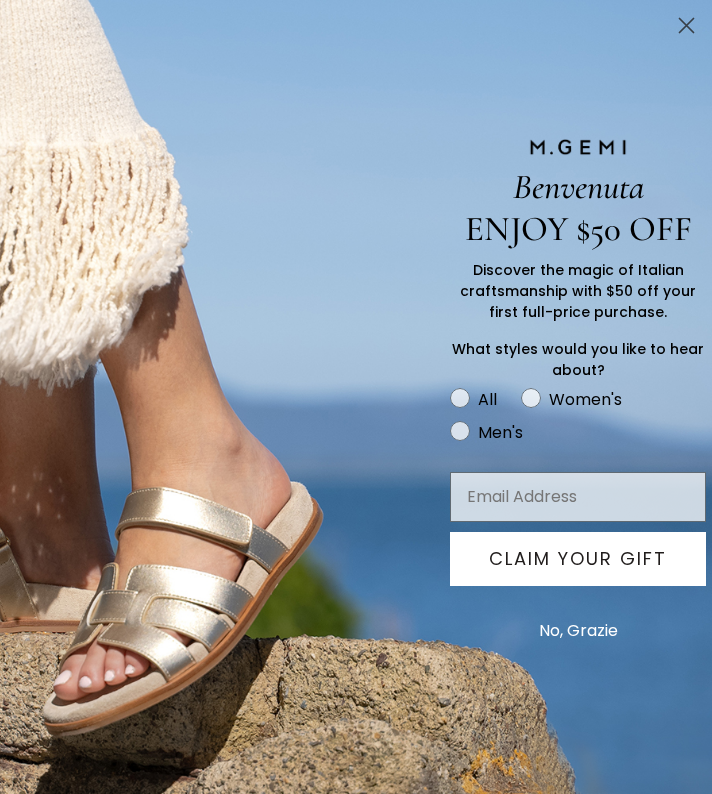click 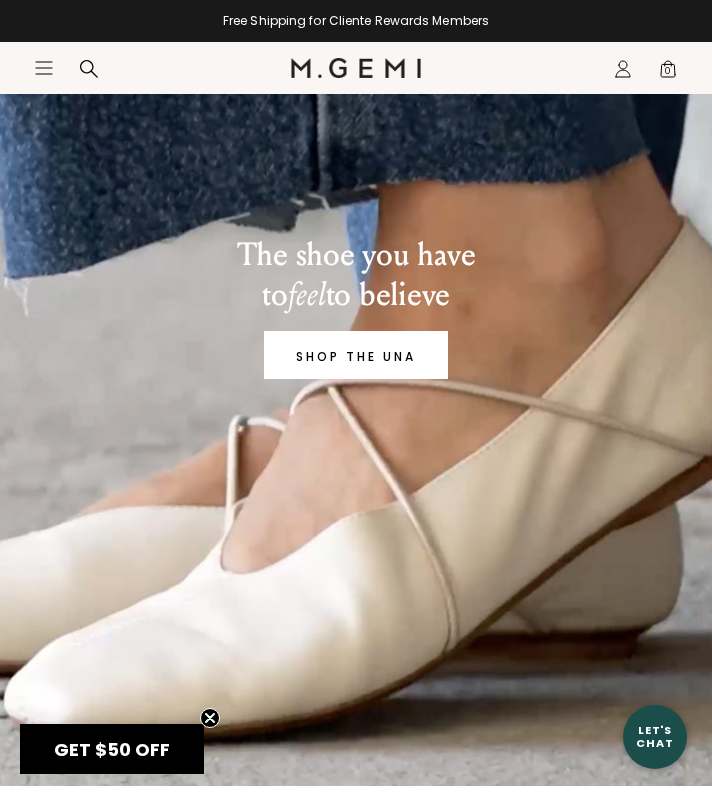 scroll, scrollTop: 400, scrollLeft: 0, axis: vertical 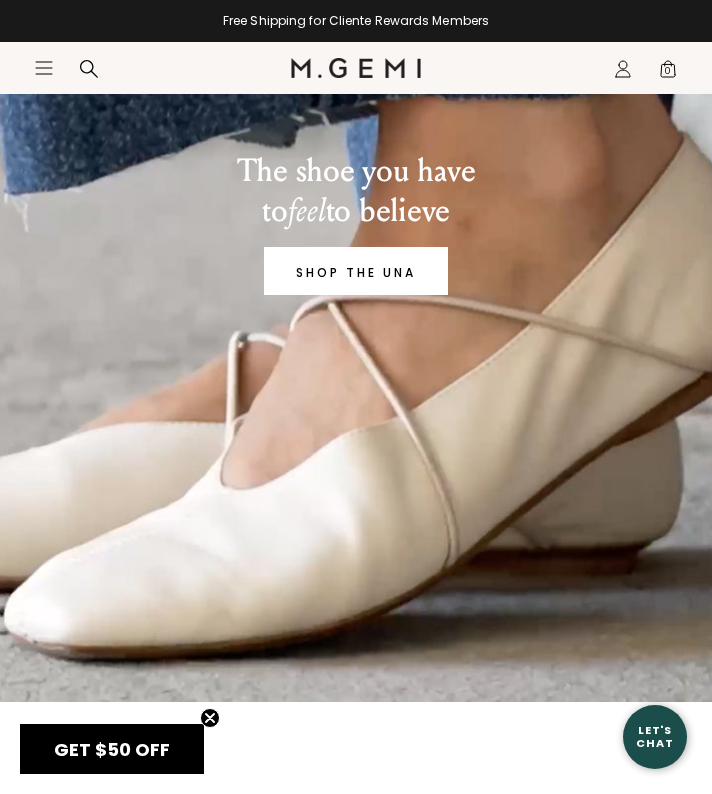 click on "The shoe you have to  feel  to believe
SHOP THE UNA" at bounding box center [356, 220] 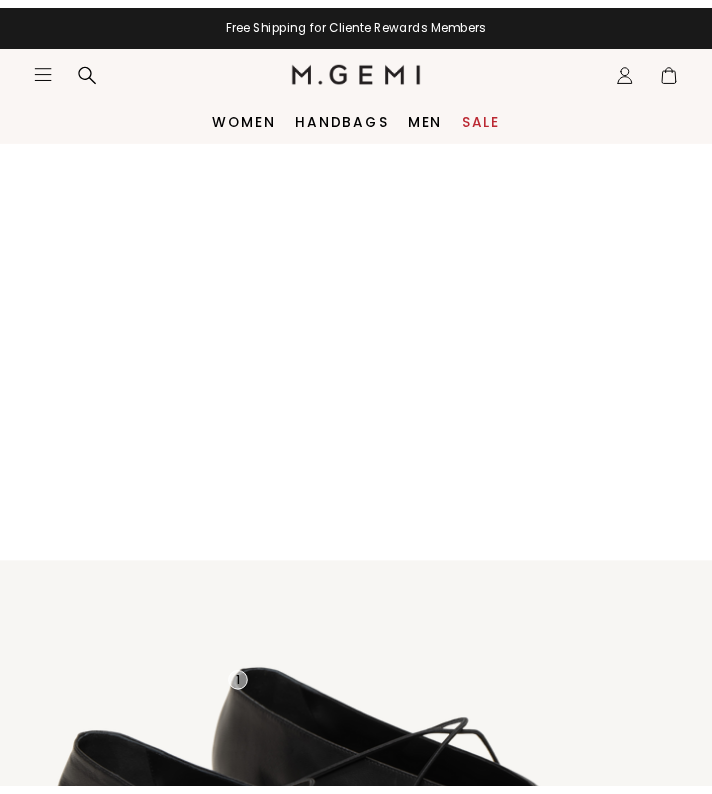 scroll, scrollTop: 0, scrollLeft: 0, axis: both 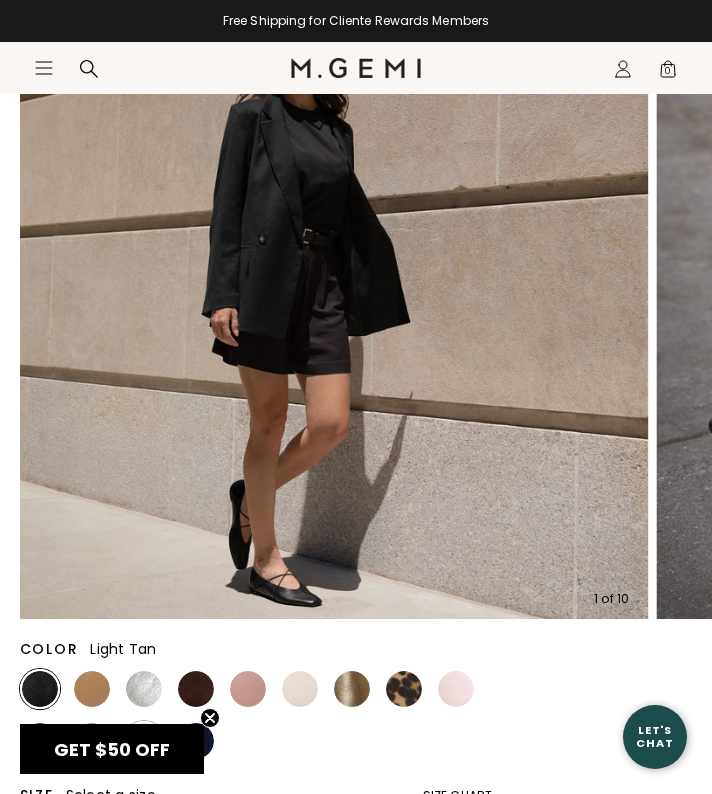click at bounding box center [92, 689] 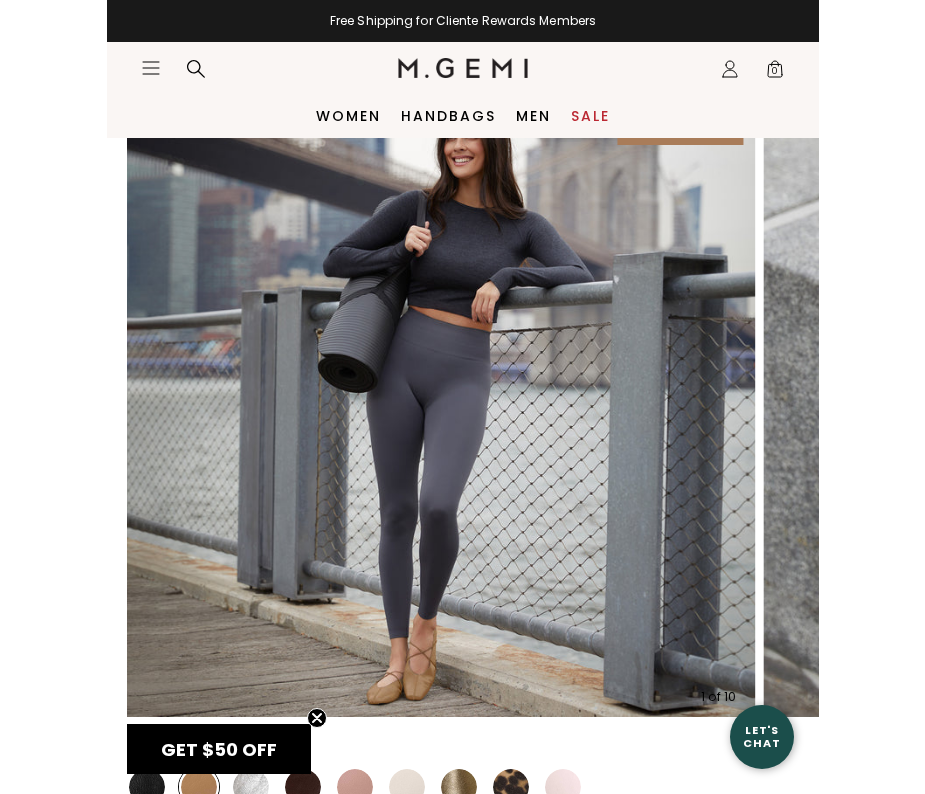 scroll, scrollTop: 200, scrollLeft: 0, axis: vertical 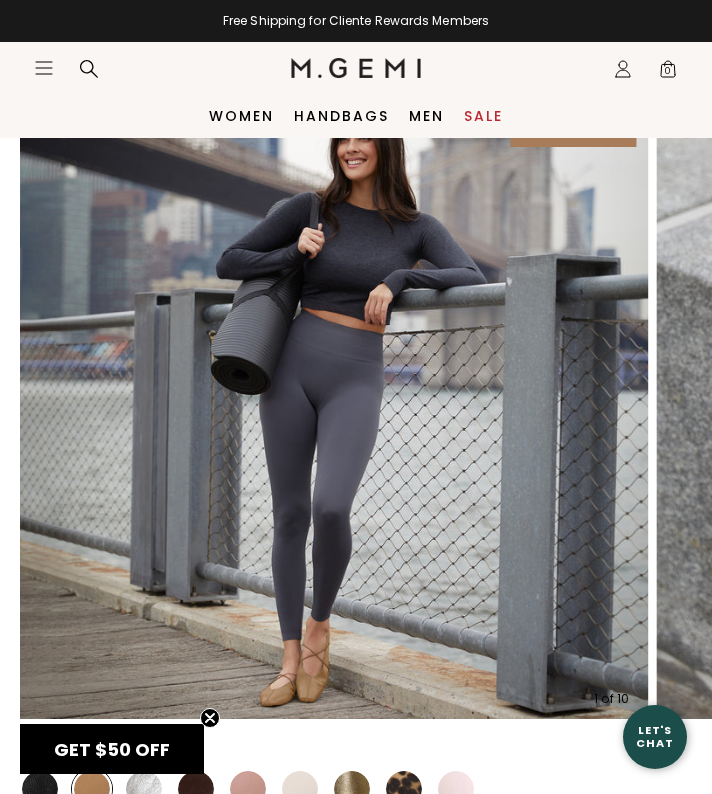click at bounding box center (971, 404) 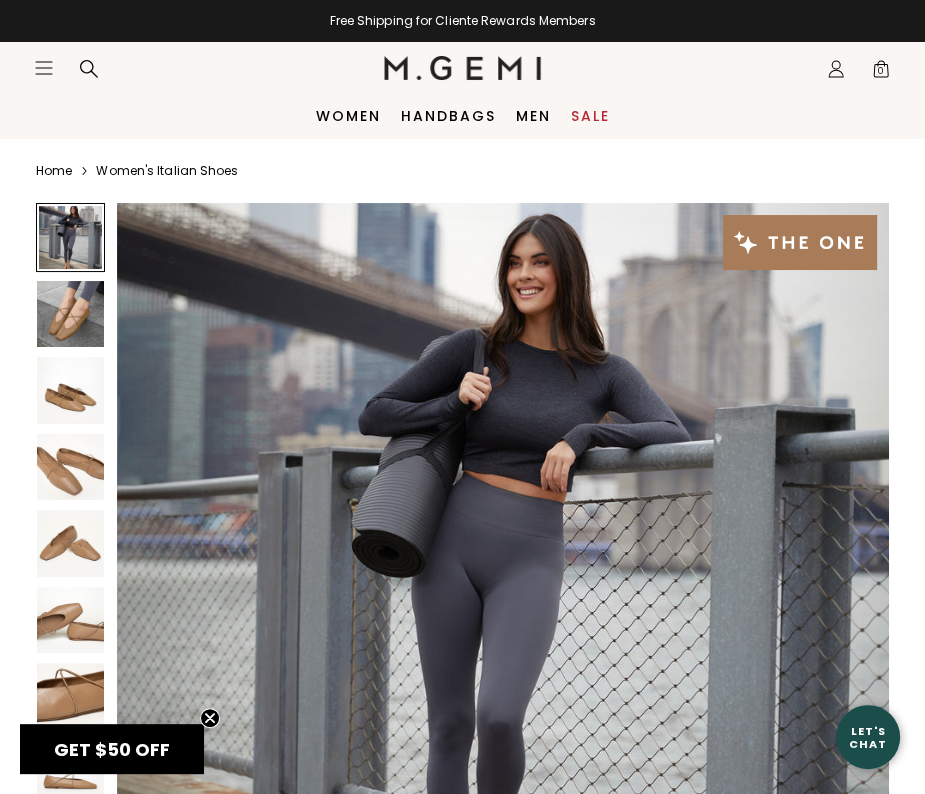 scroll, scrollTop: 0, scrollLeft: 0, axis: both 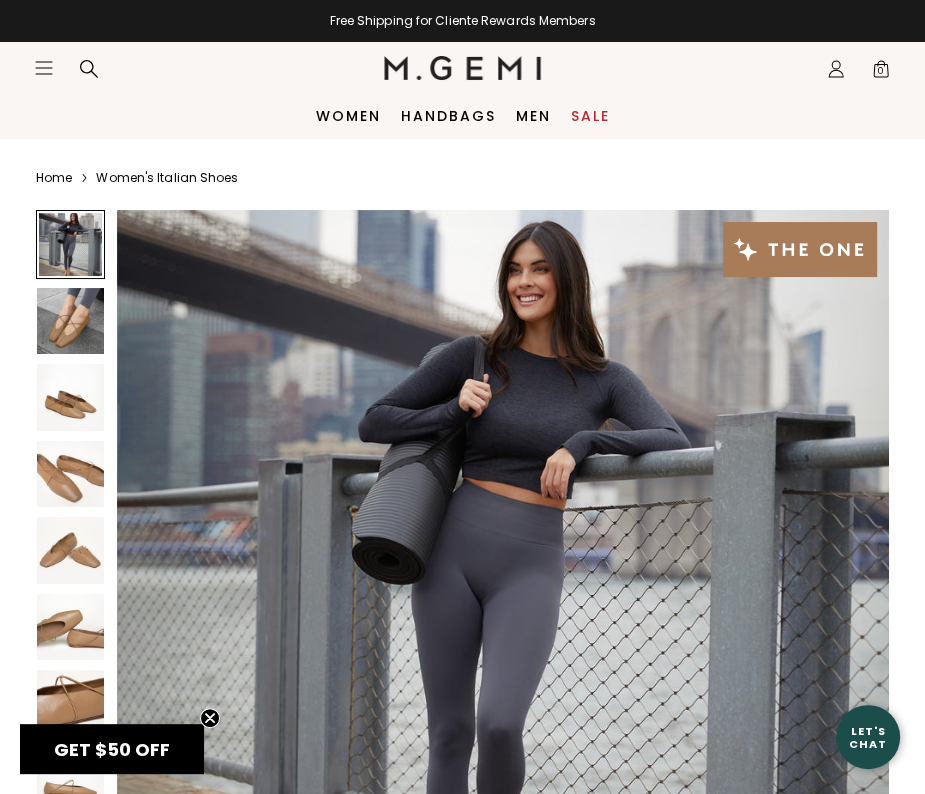 click at bounding box center [70, 321] 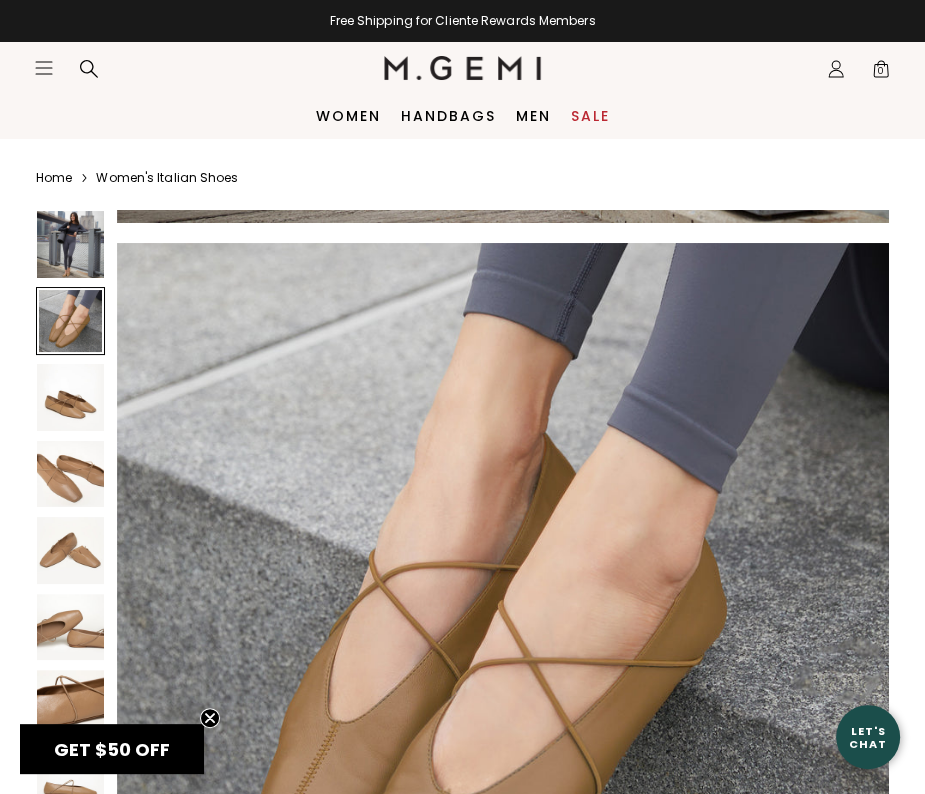 scroll, scrollTop: 776, scrollLeft: 0, axis: vertical 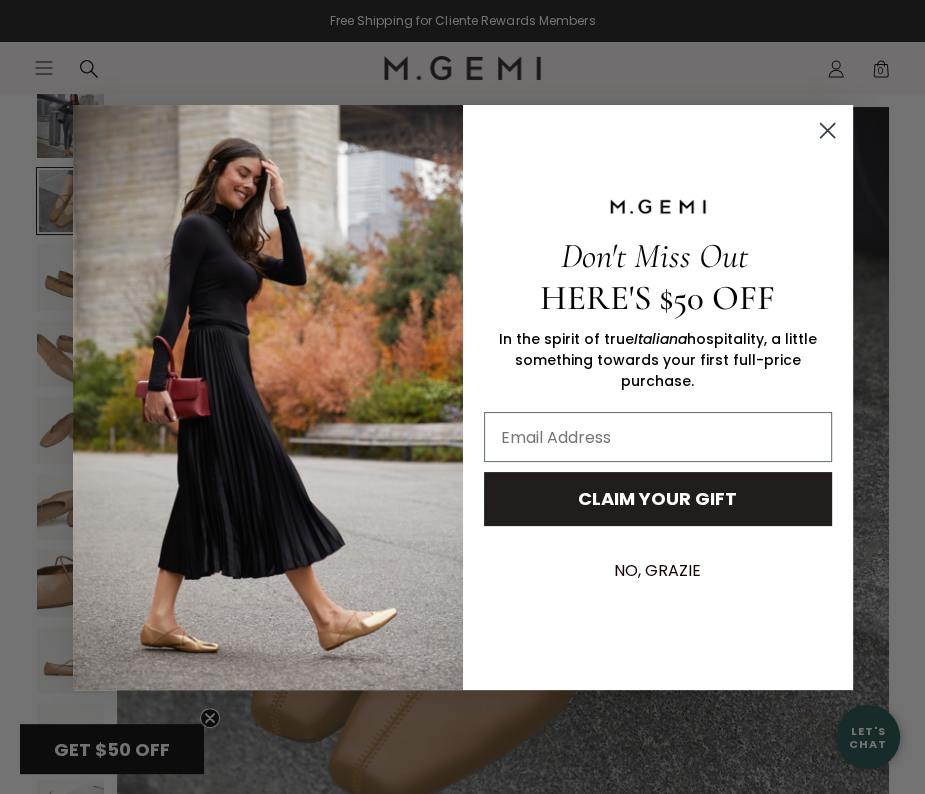 click 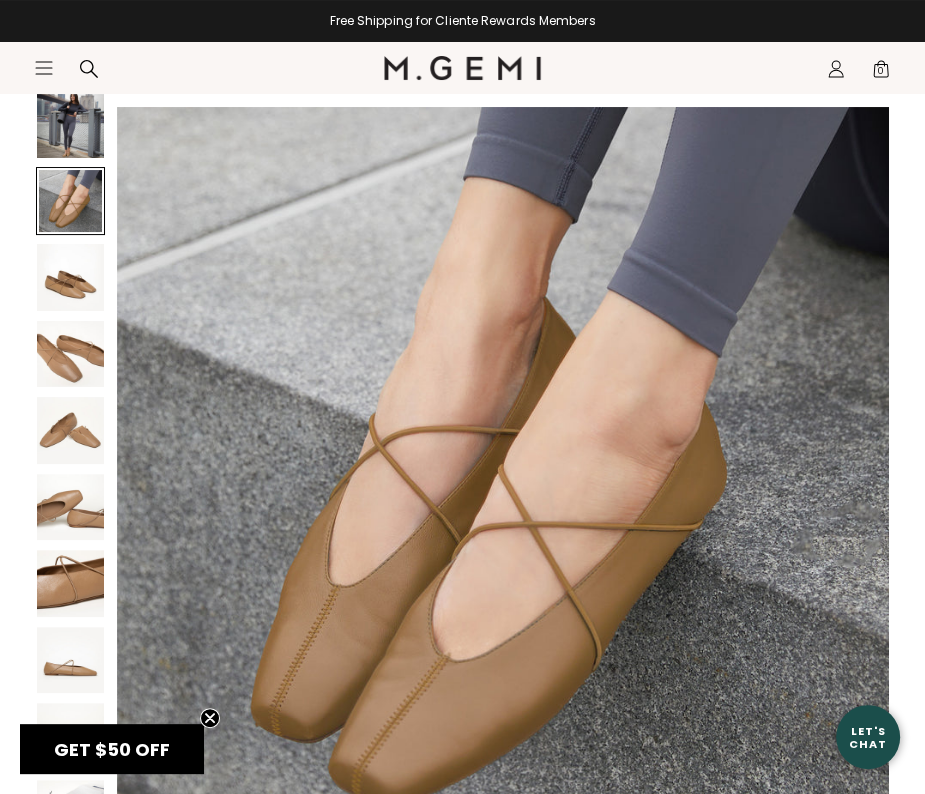 click at bounding box center [70, 277] 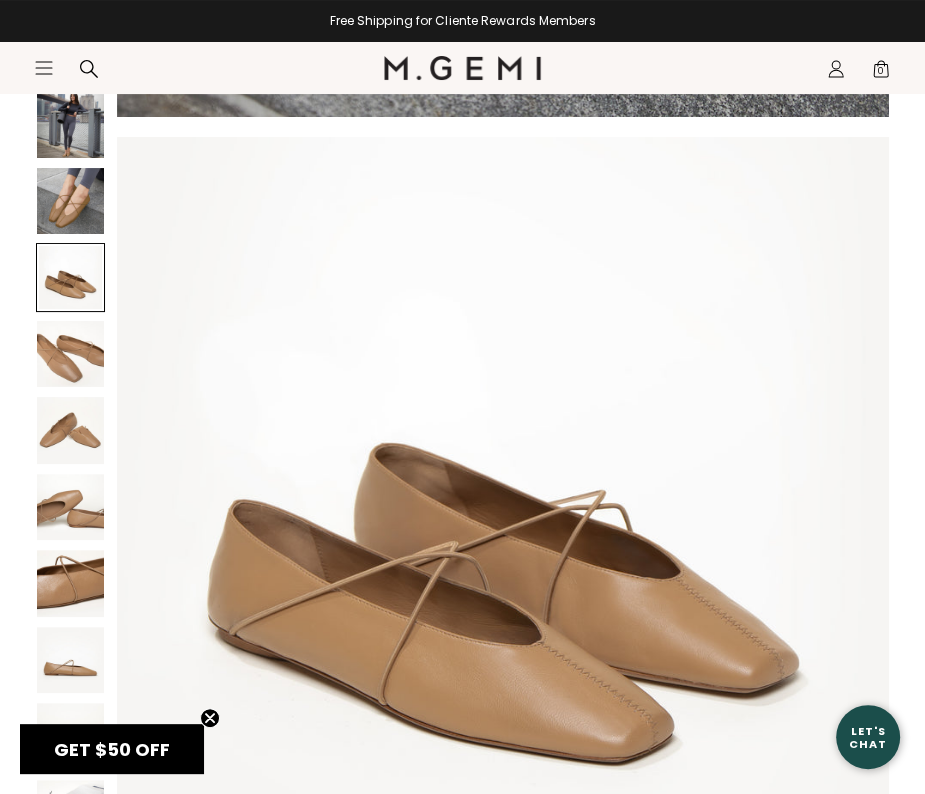 scroll, scrollTop: 1554, scrollLeft: 0, axis: vertical 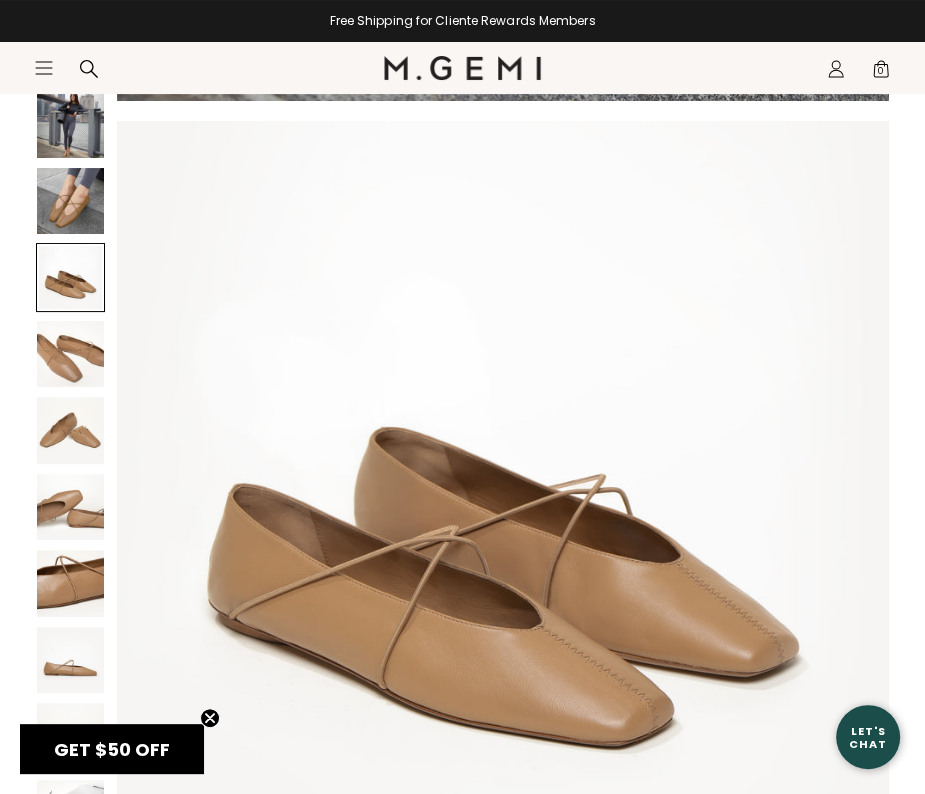 click at bounding box center [70, 354] 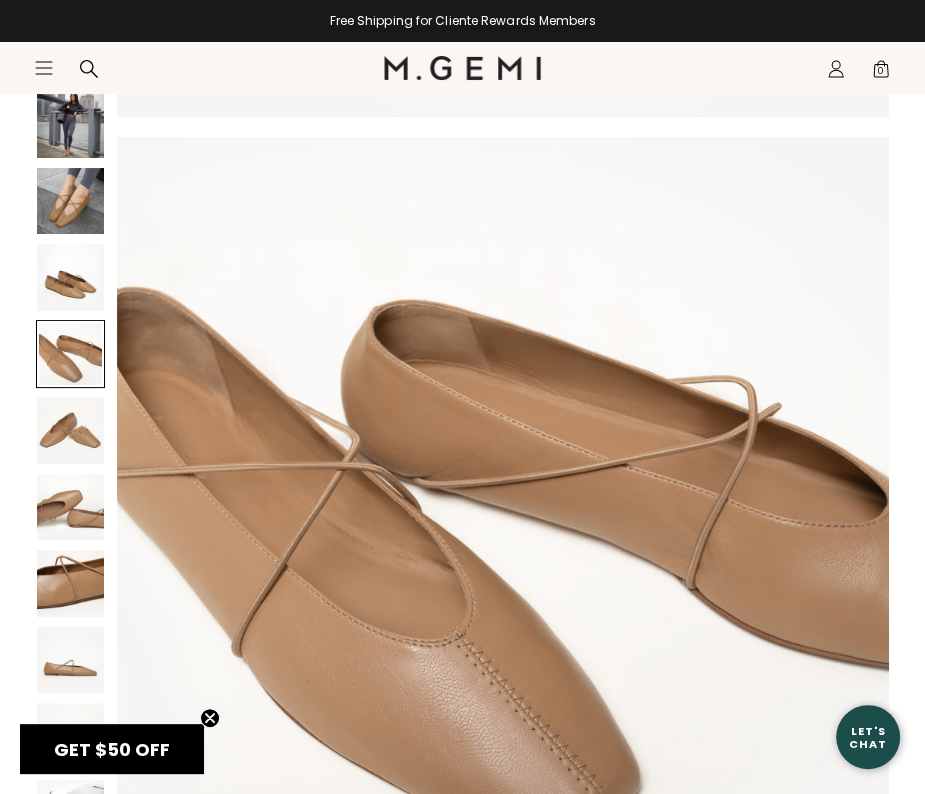 click at bounding box center [70, 430] 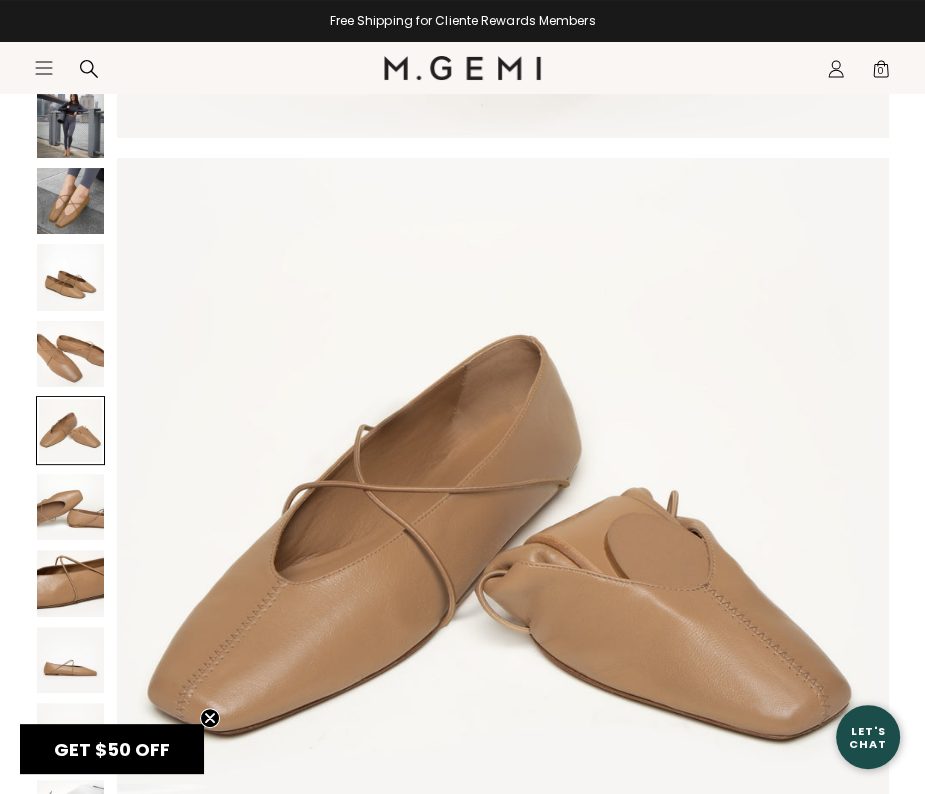 click at bounding box center (70, 507) 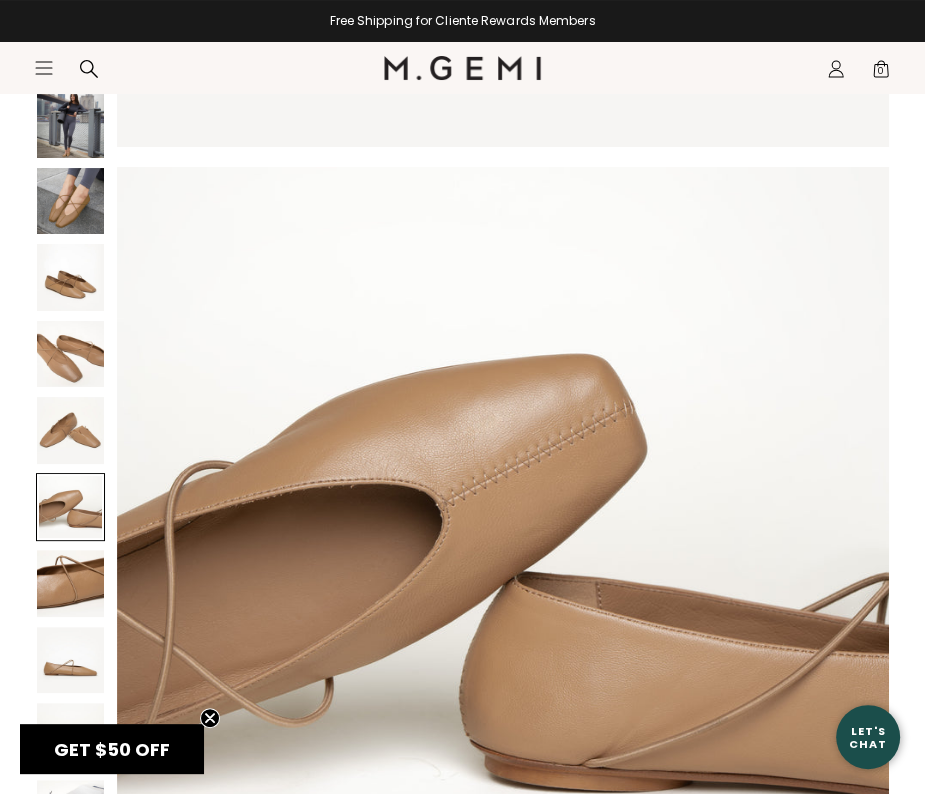click at bounding box center [70, 583] 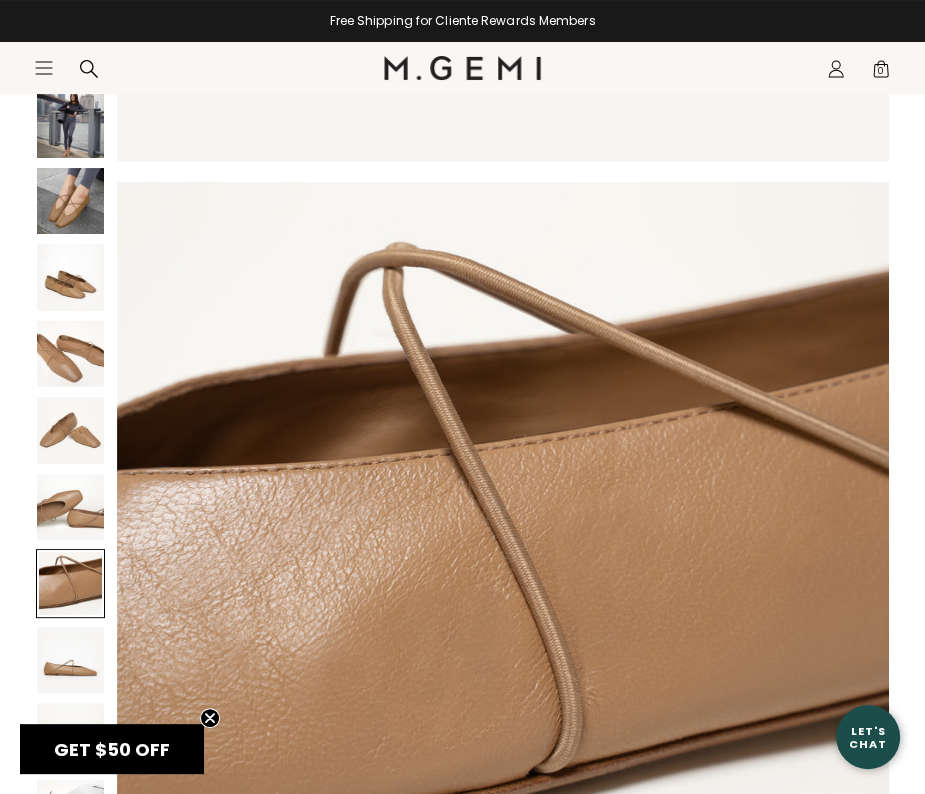 click at bounding box center [70, 660] 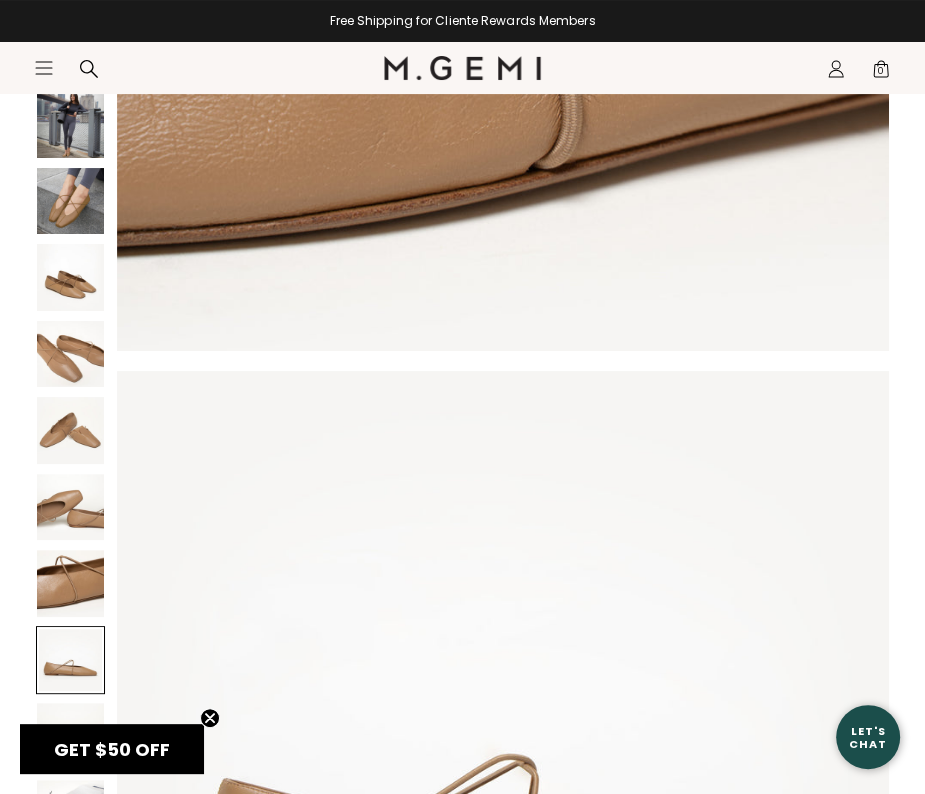 scroll, scrollTop: 5440, scrollLeft: 0, axis: vertical 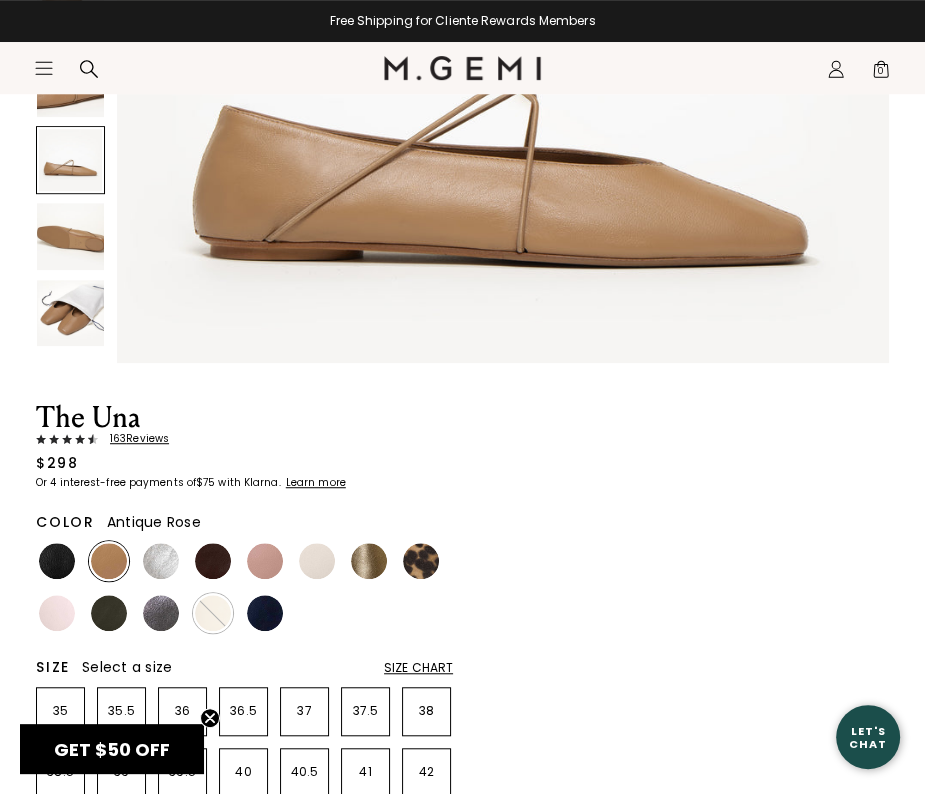 click at bounding box center [265, 561] 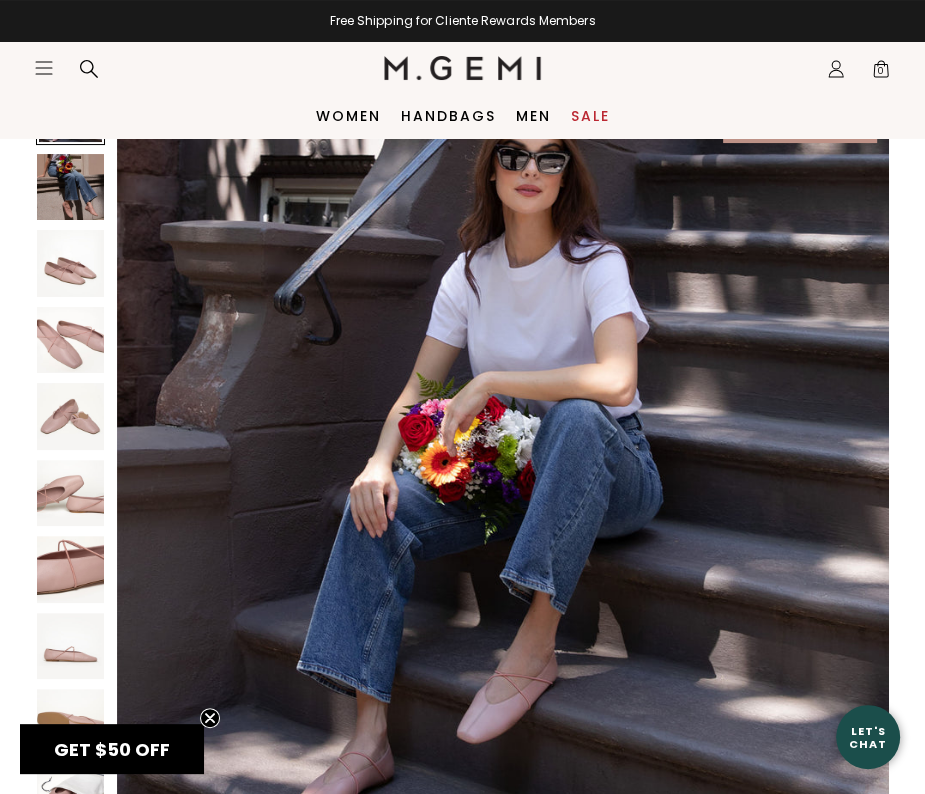 scroll, scrollTop: 0, scrollLeft: 0, axis: both 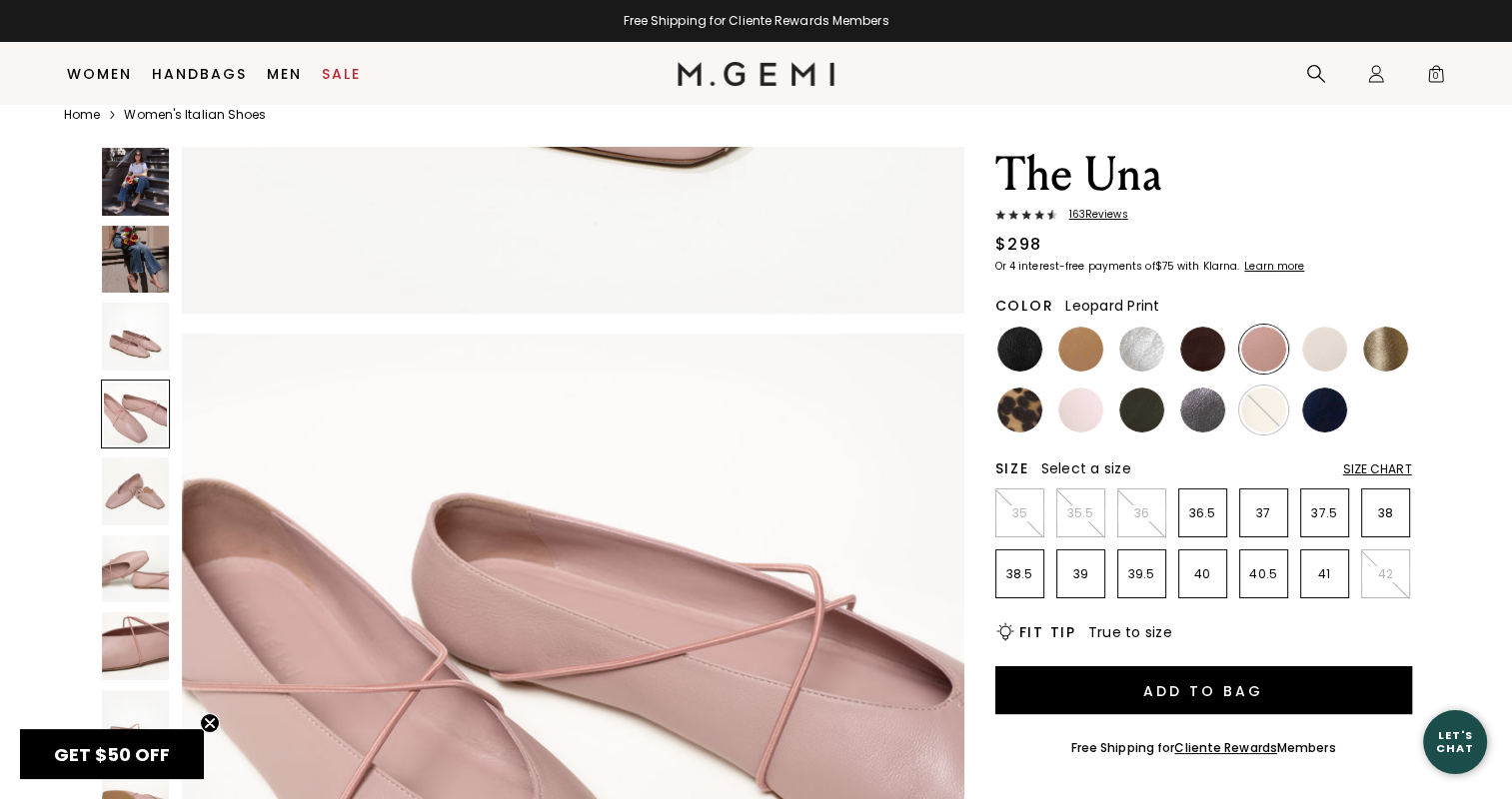 click at bounding box center (1019, 409) 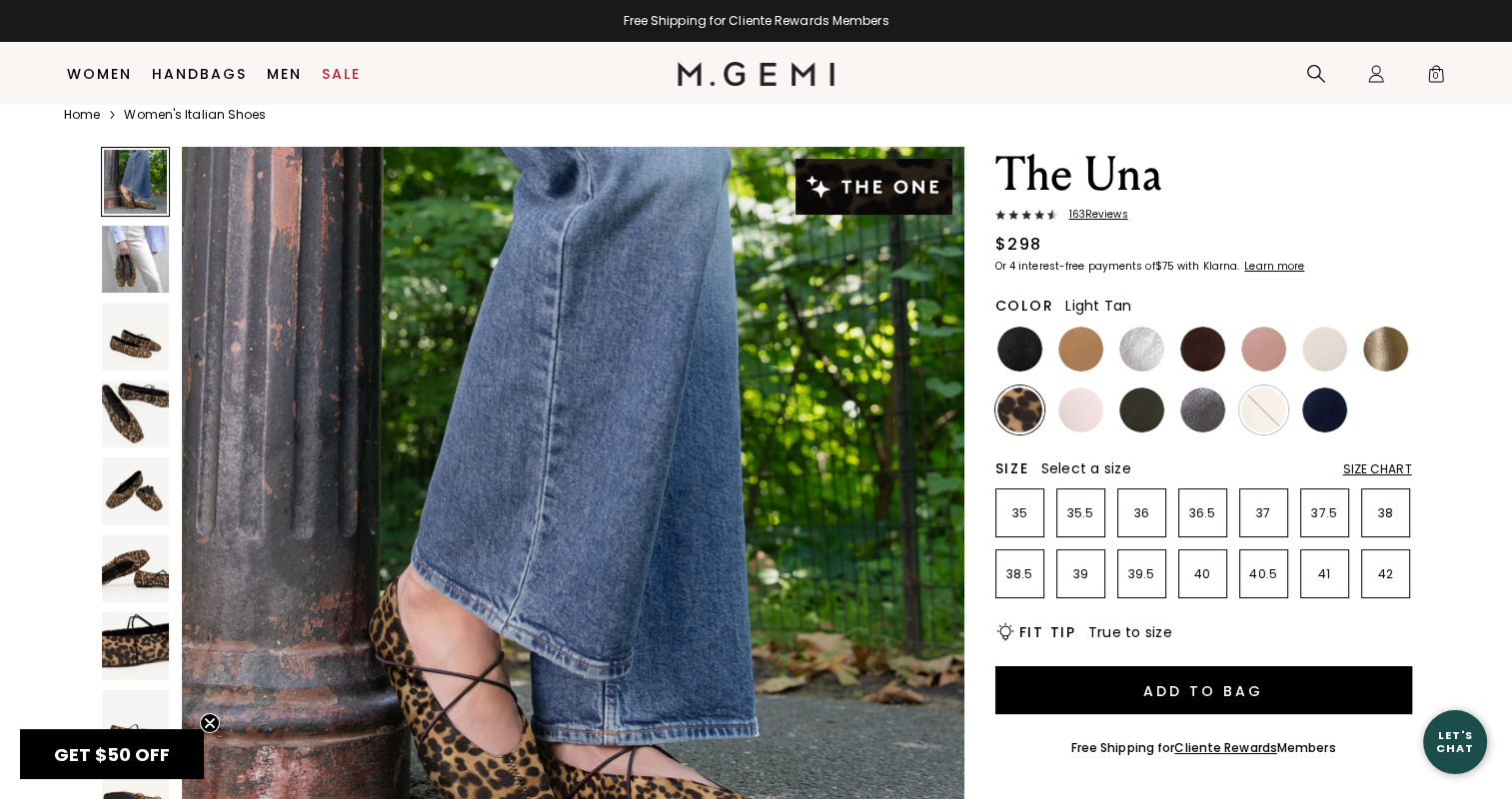 scroll, scrollTop: 0, scrollLeft: 0, axis: both 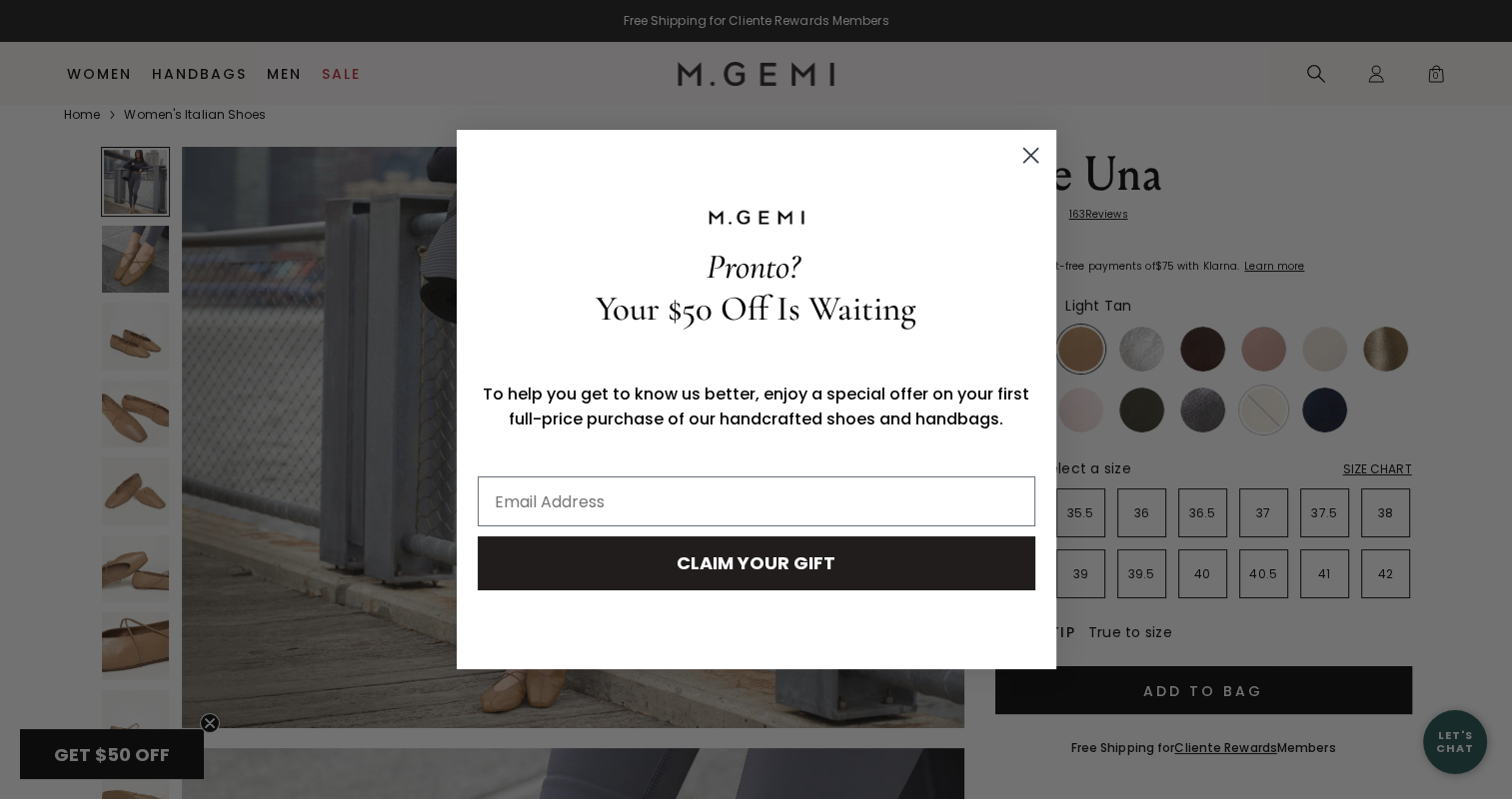 click 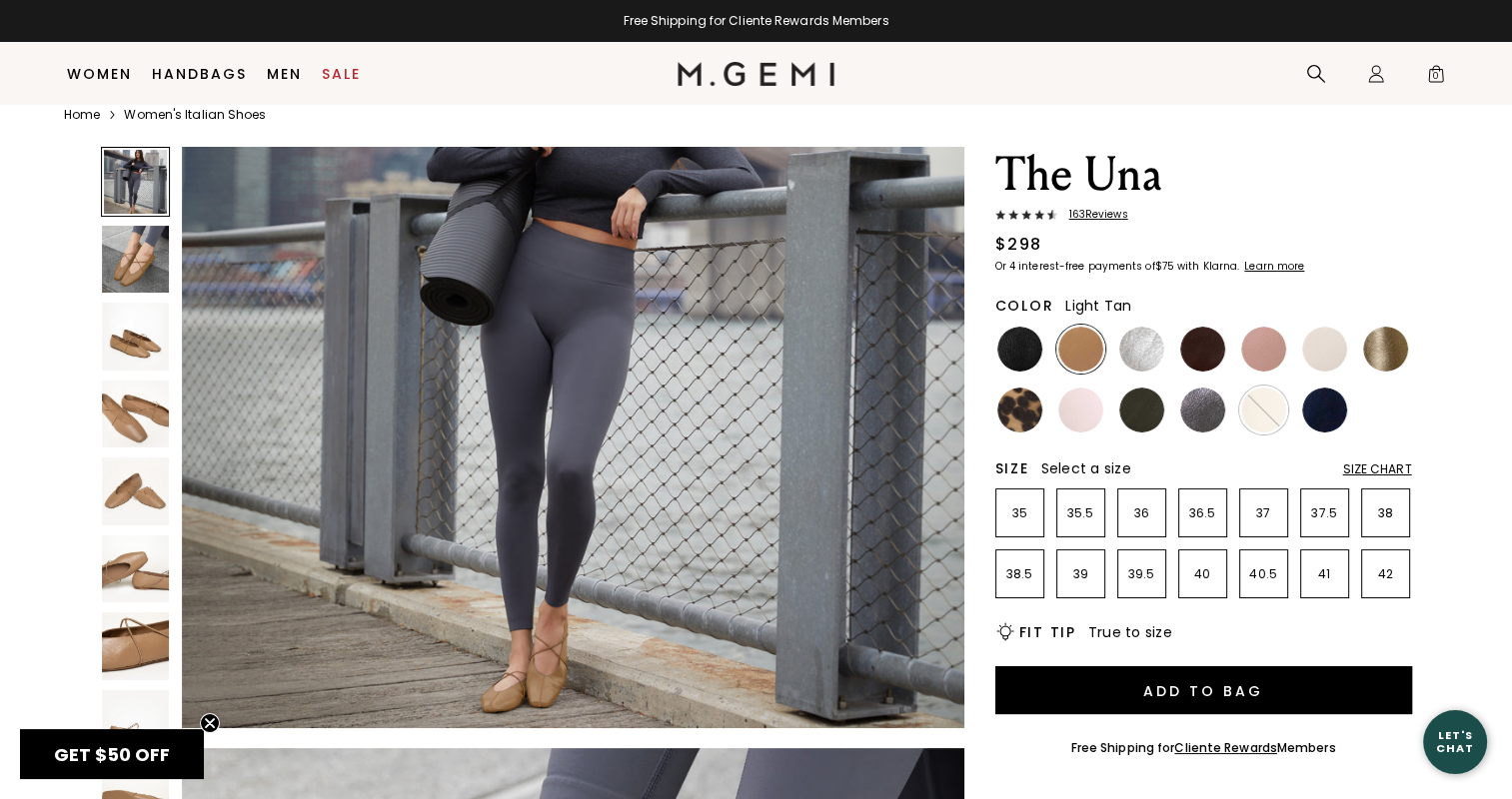 click on "163  Review s" at bounding box center [1092, 215] 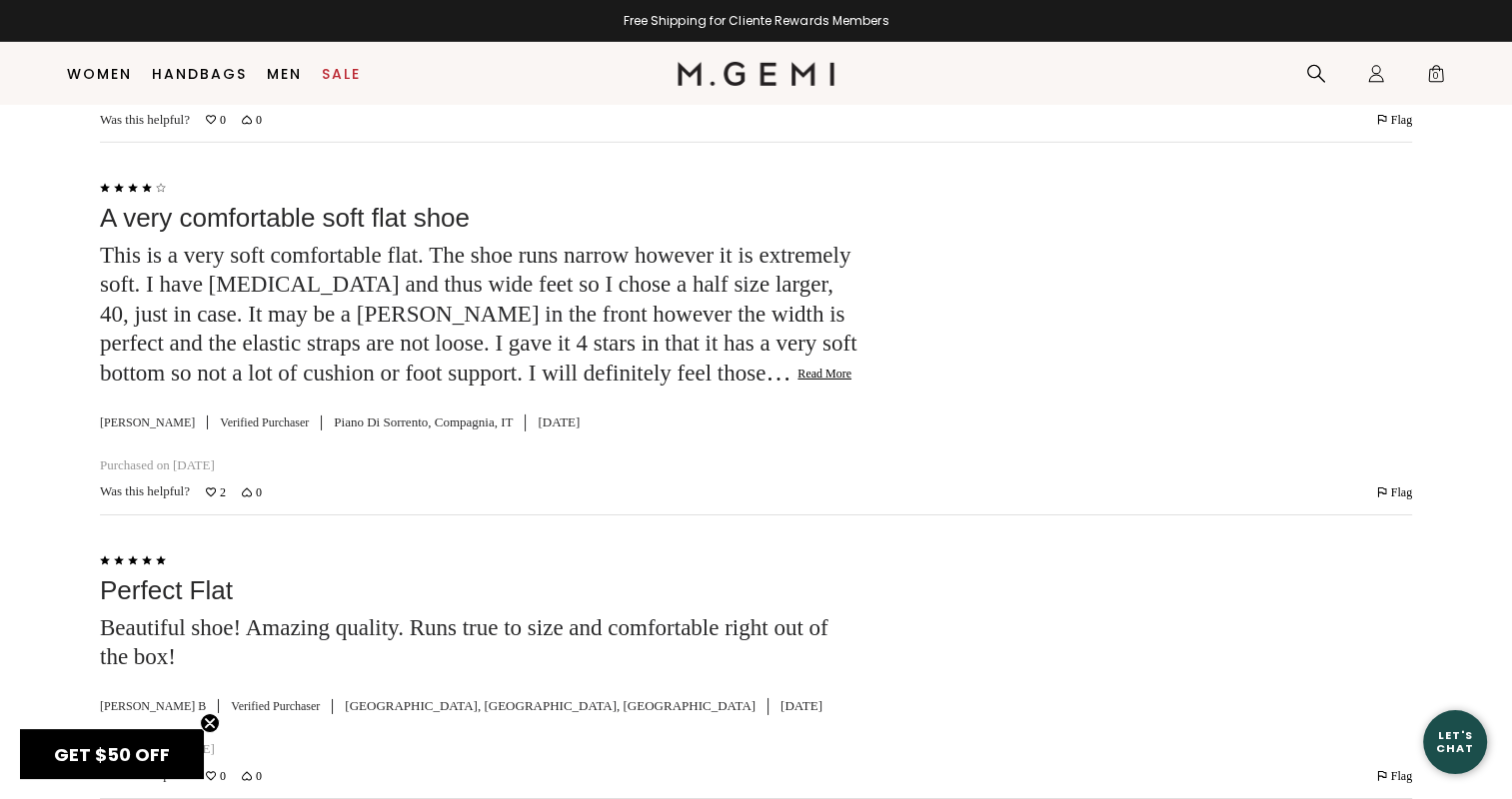 scroll, scrollTop: 6559, scrollLeft: 0, axis: vertical 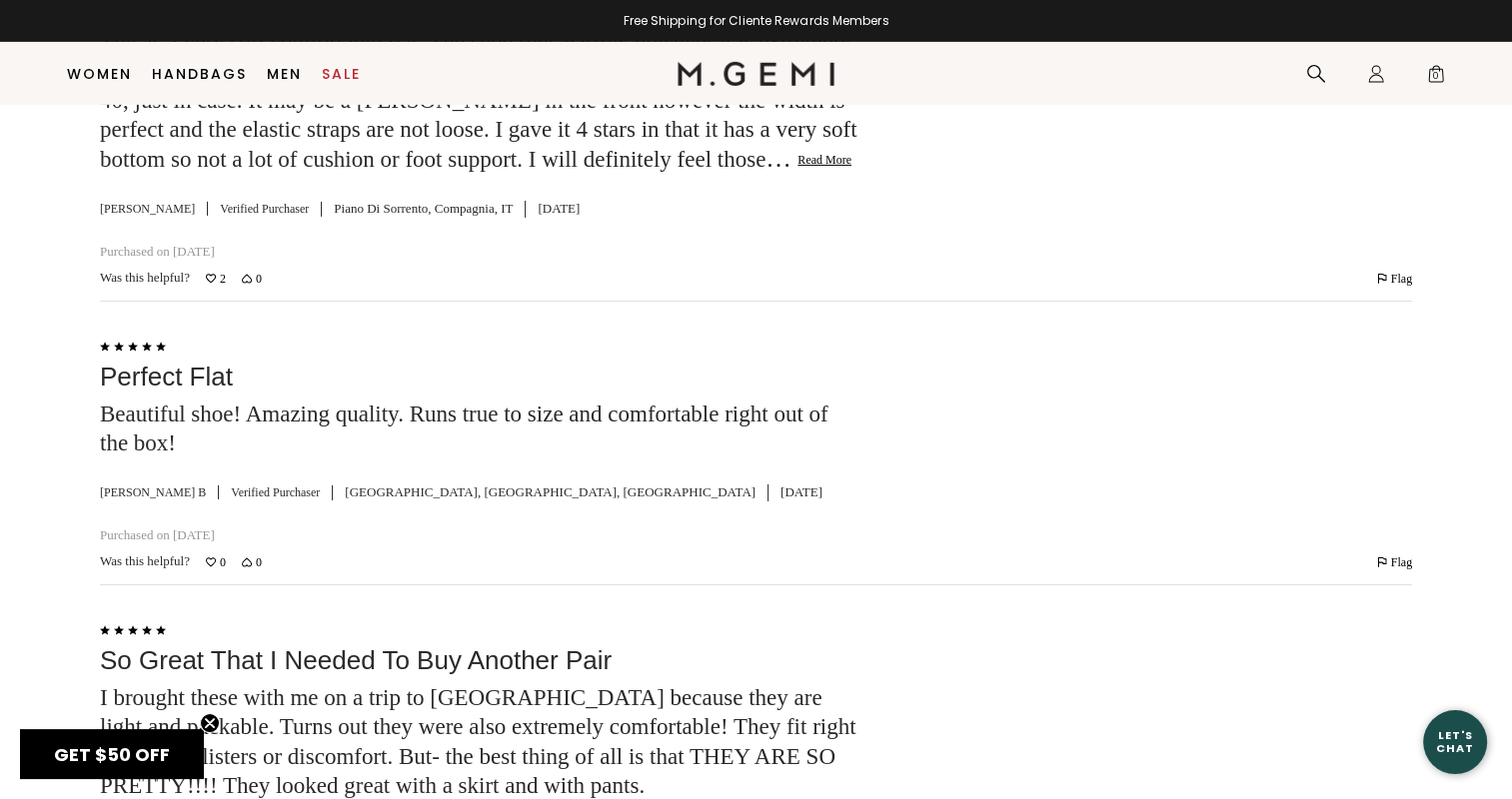 click on "Read More" 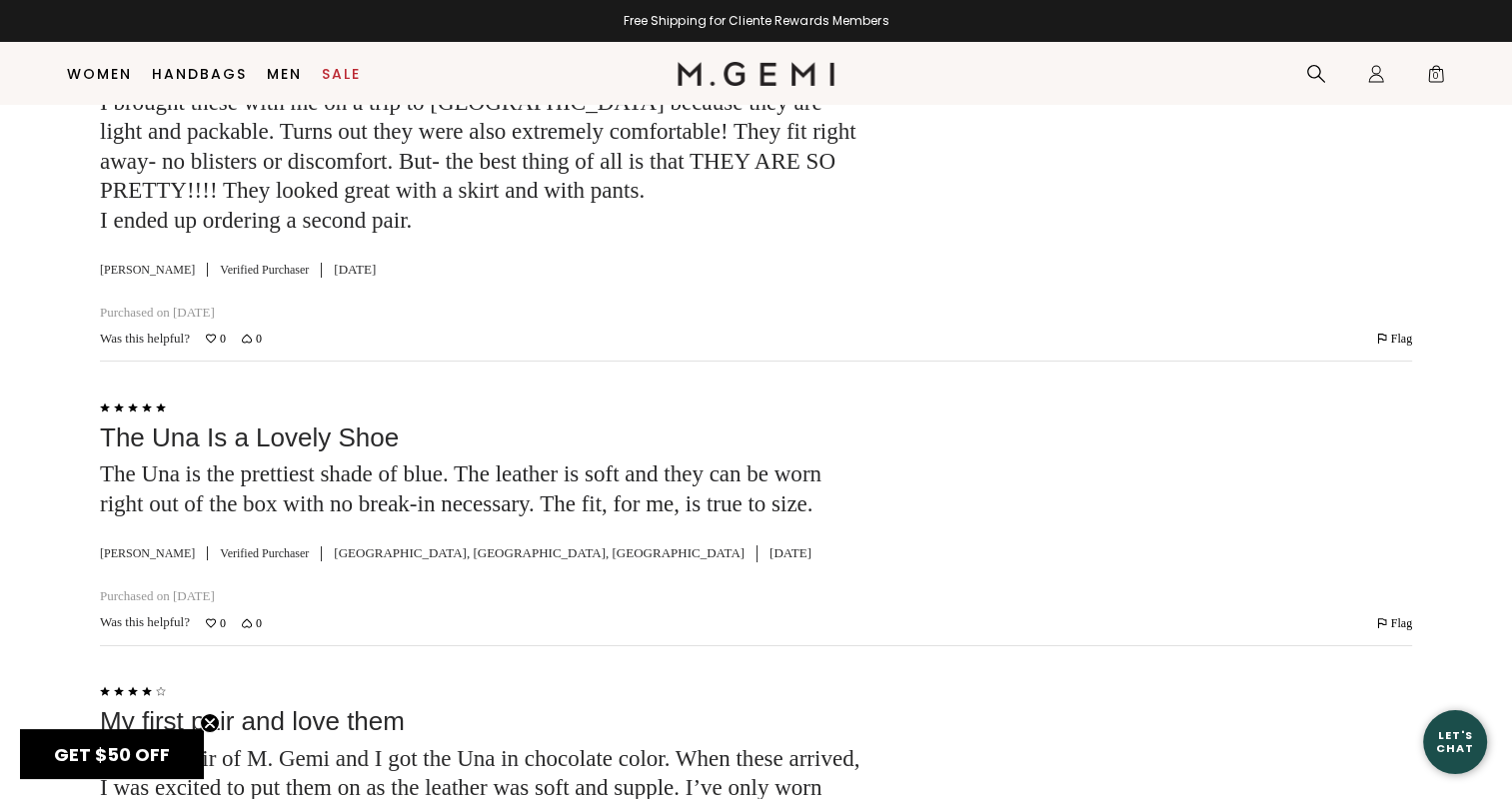 scroll, scrollTop: 7358, scrollLeft: 0, axis: vertical 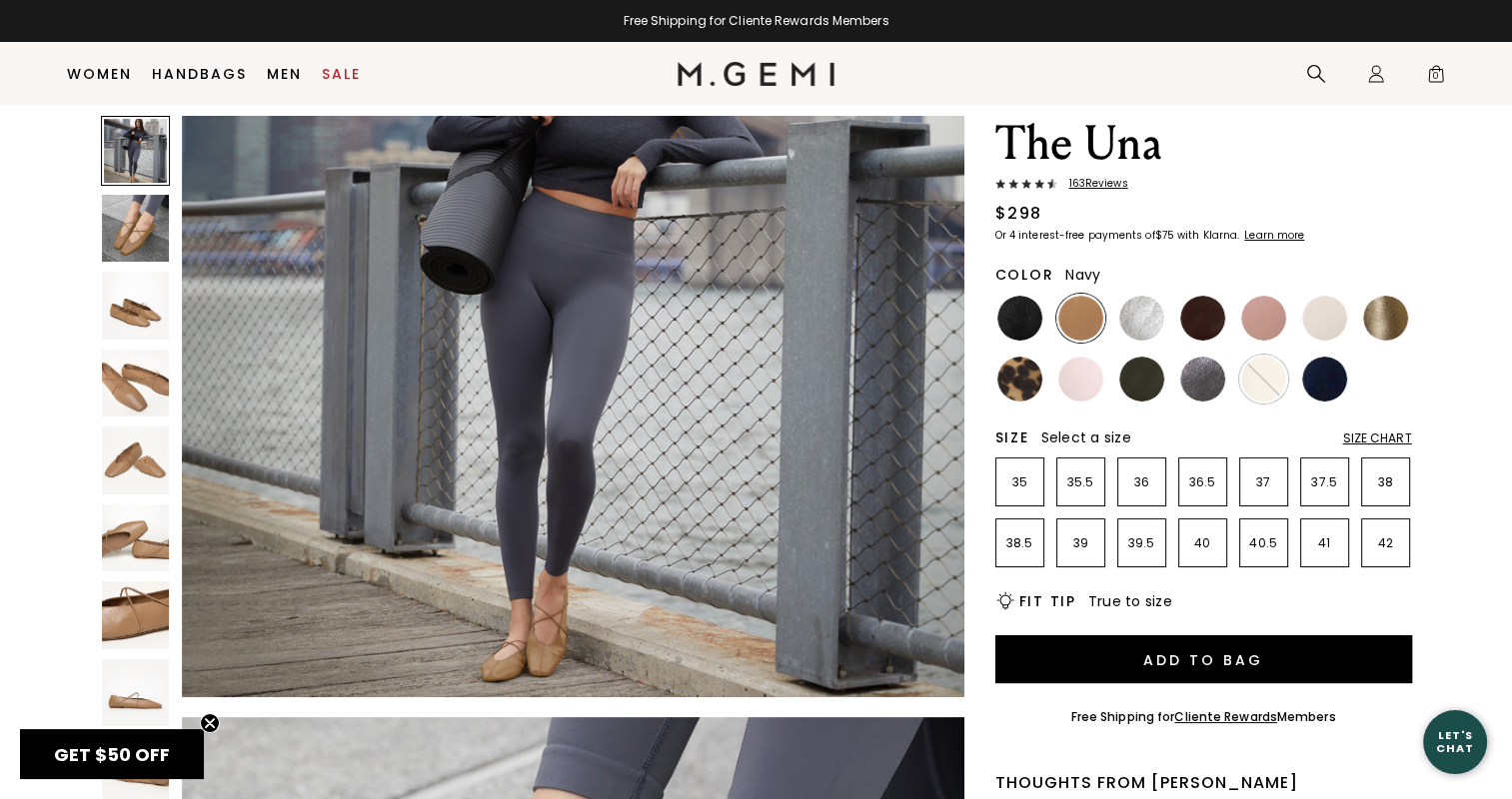 click at bounding box center (1324, 379) 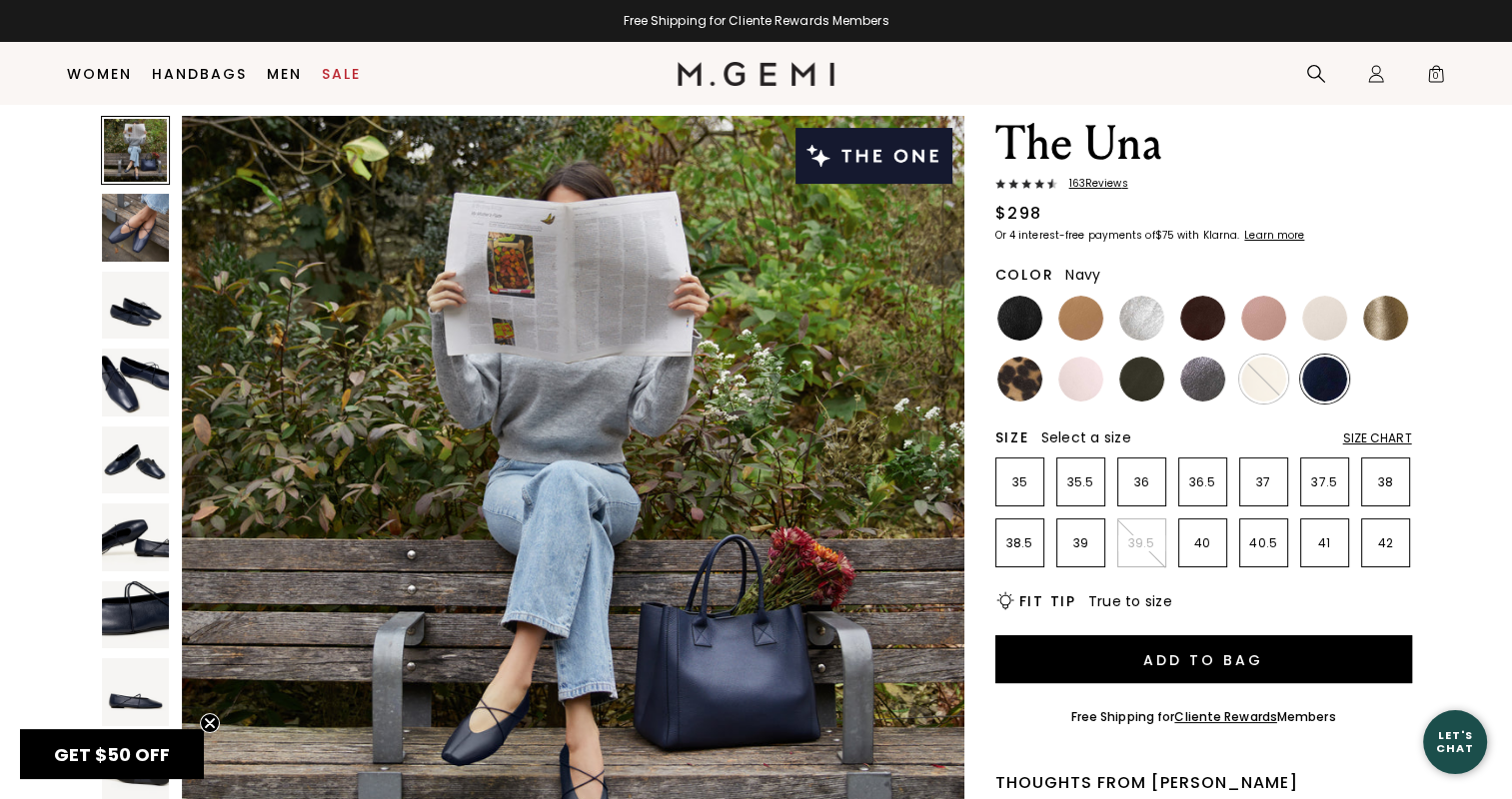 scroll, scrollTop: 0, scrollLeft: 0, axis: both 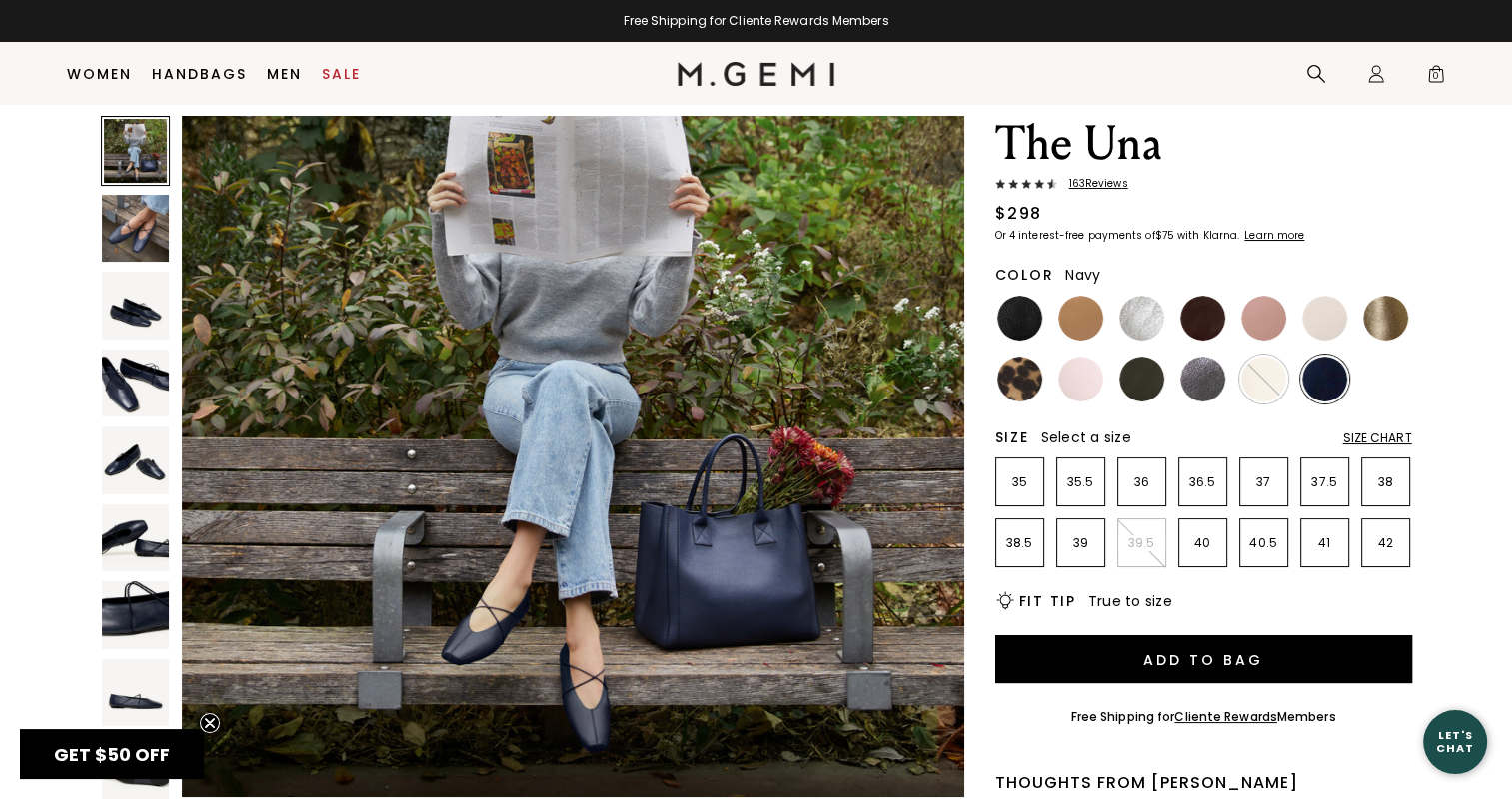 click on "Size Chart" at bounding box center [1377, 438] 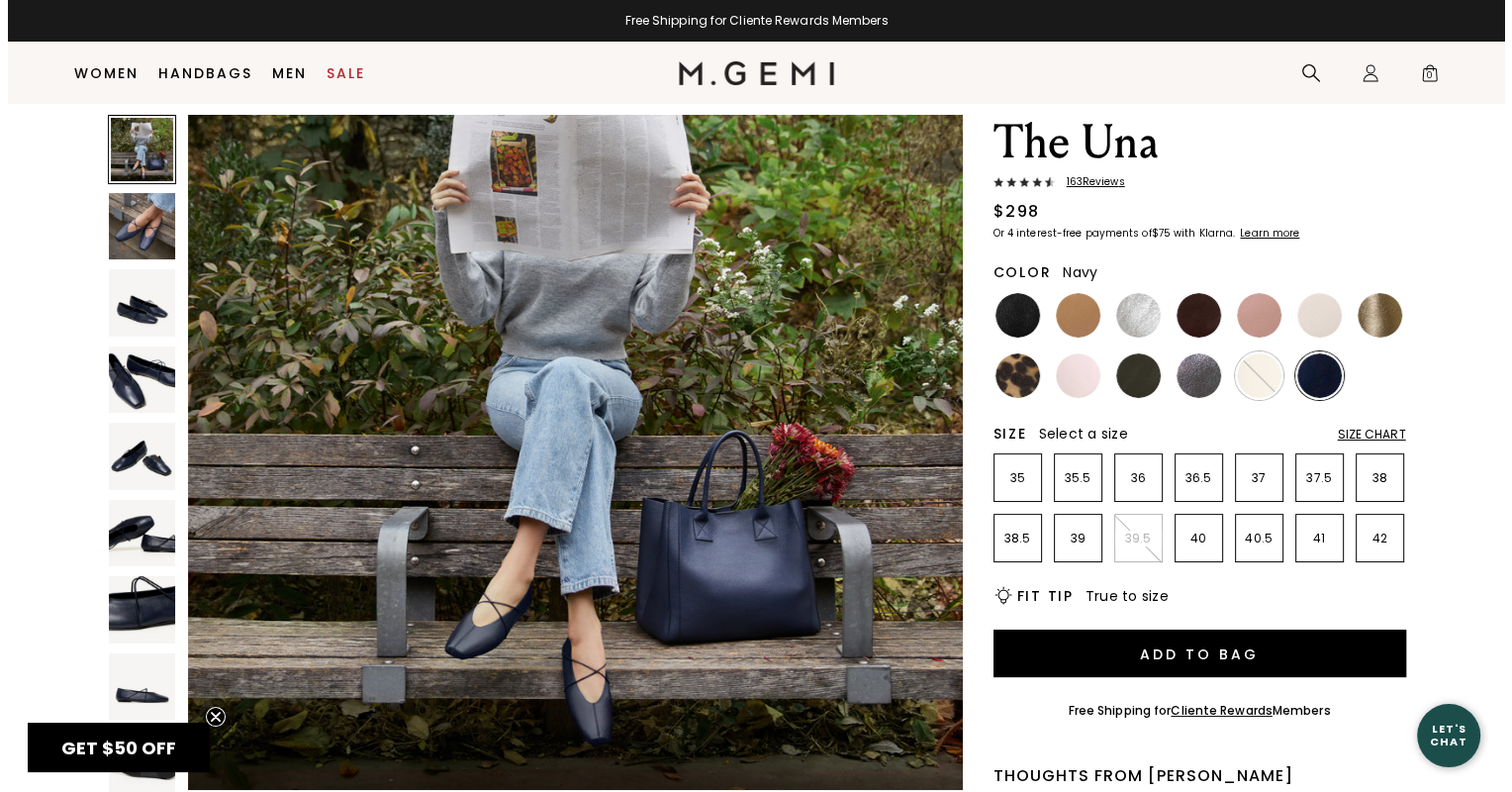 scroll, scrollTop: 0, scrollLeft: 0, axis: both 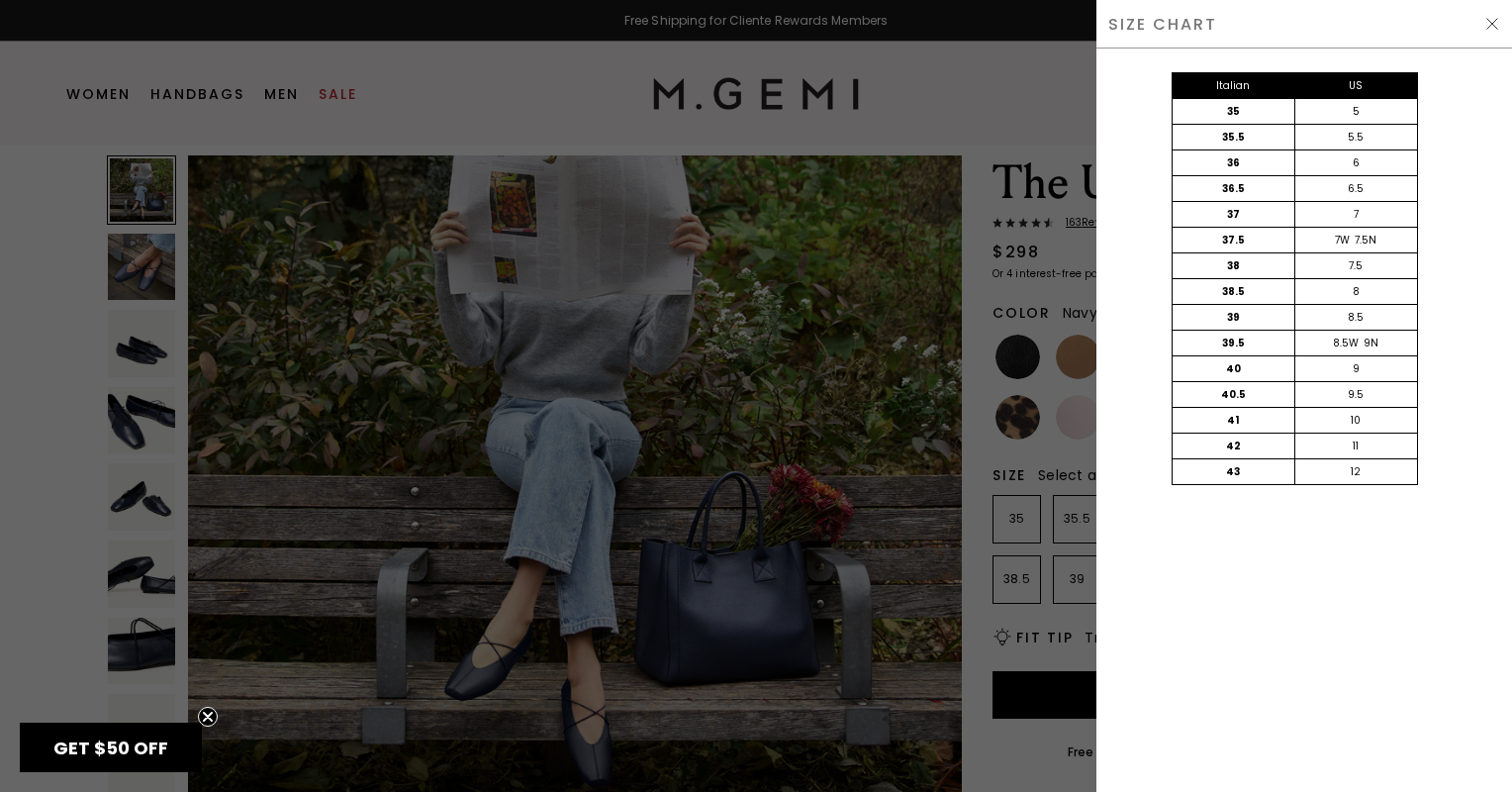 click at bounding box center (1492, 24) 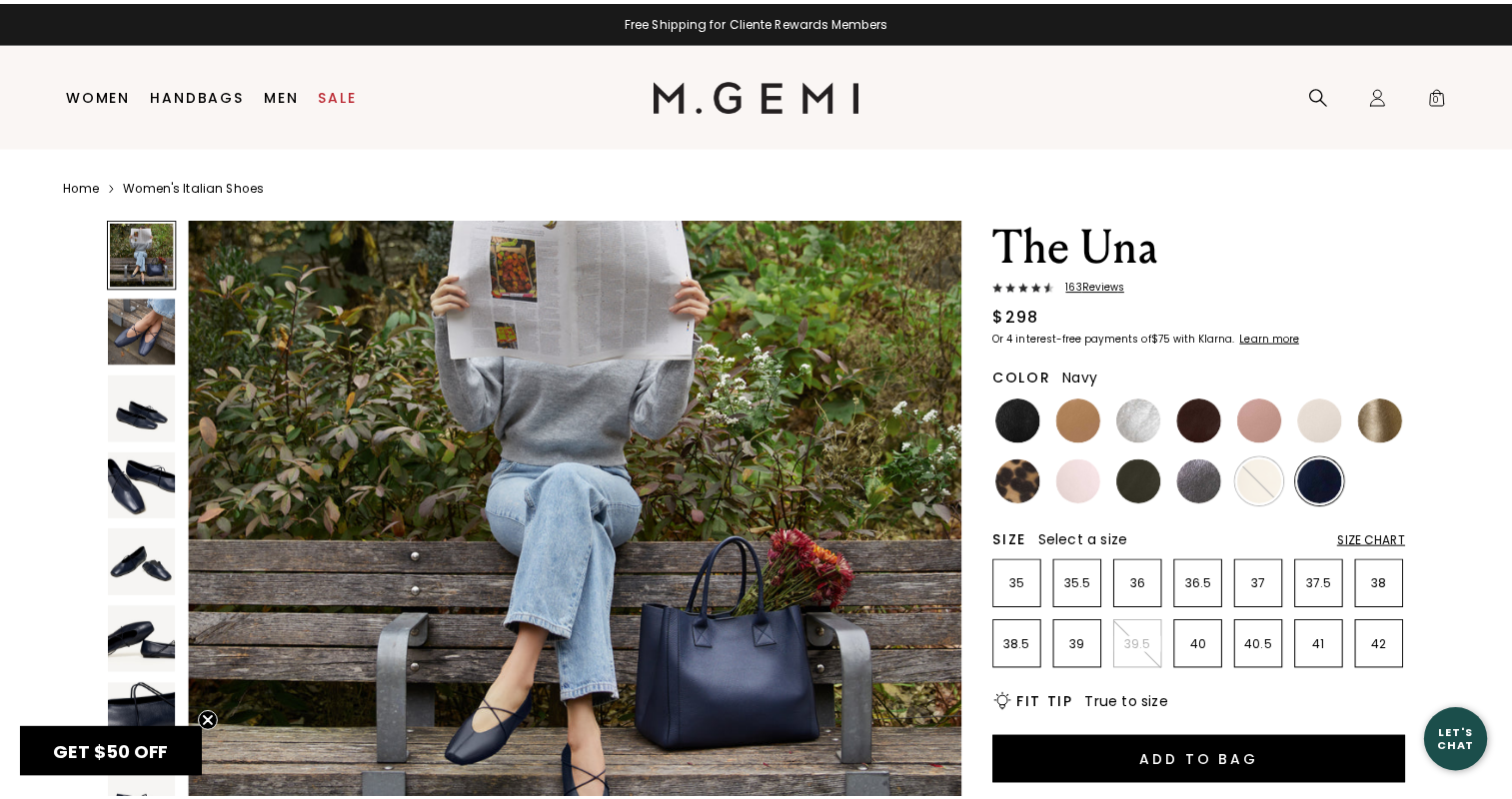 scroll, scrollTop: 60, scrollLeft: 0, axis: vertical 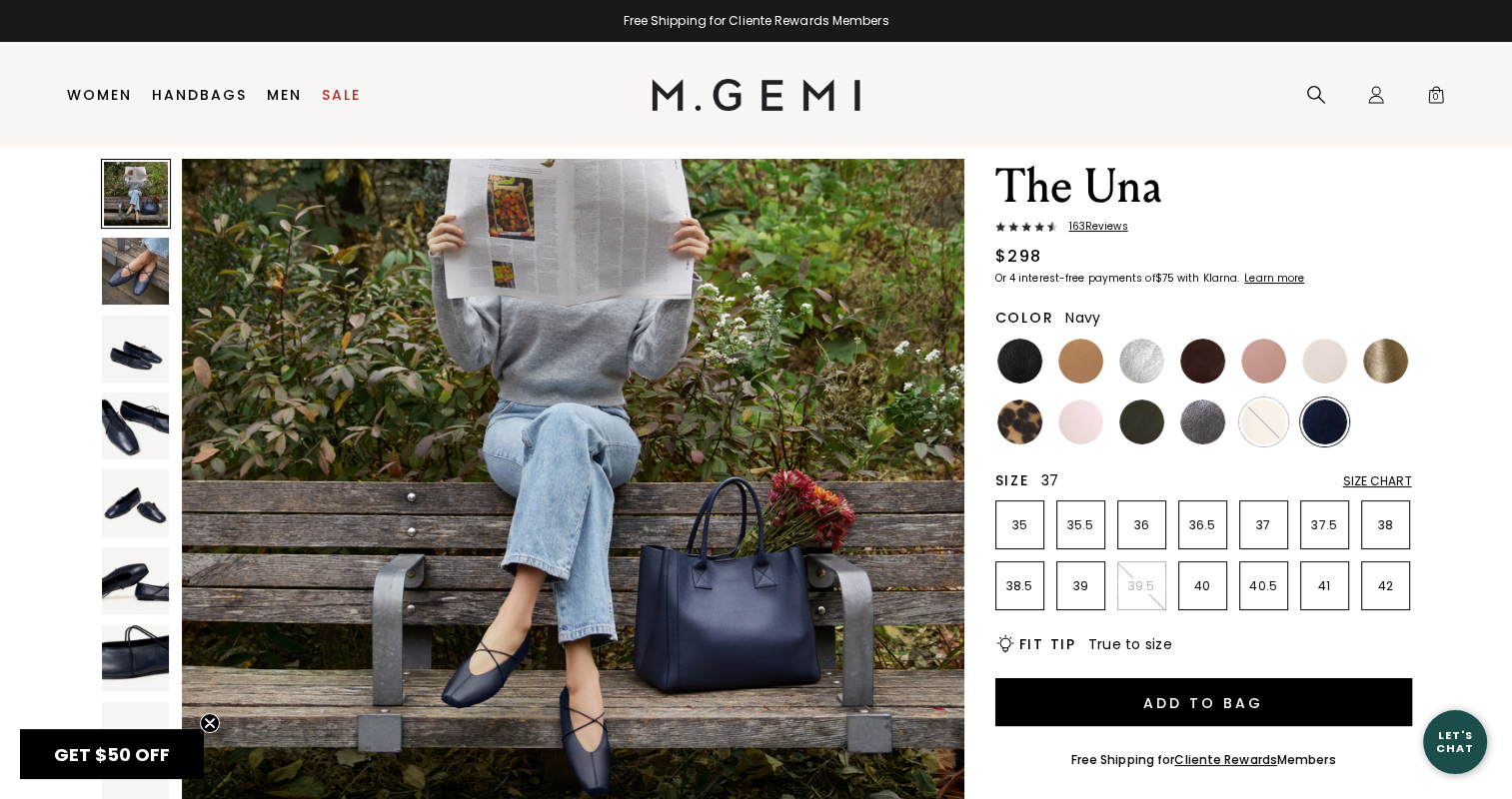 click on "37" at bounding box center [1263, 525] 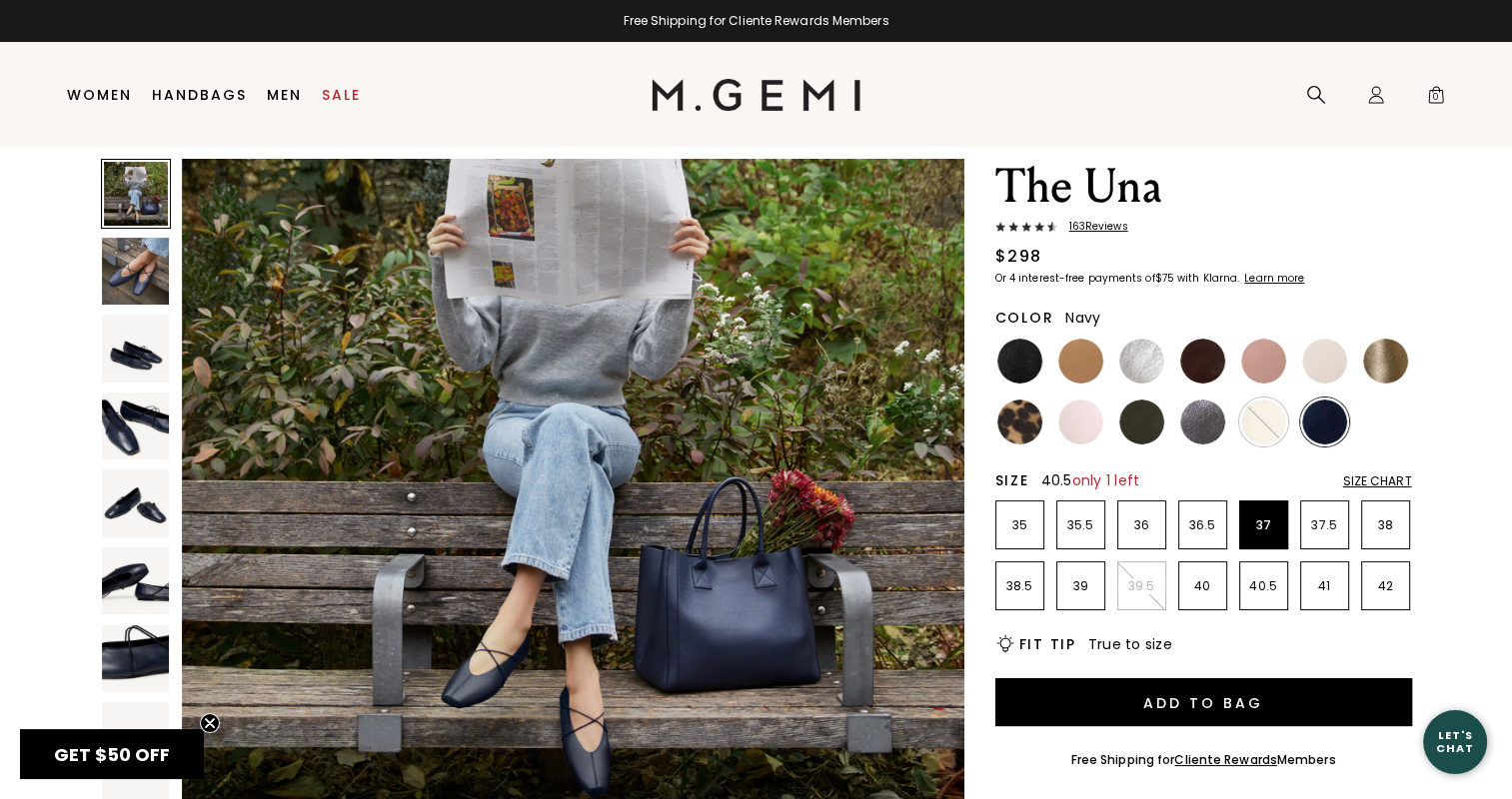 scroll, scrollTop: 0, scrollLeft: 0, axis: both 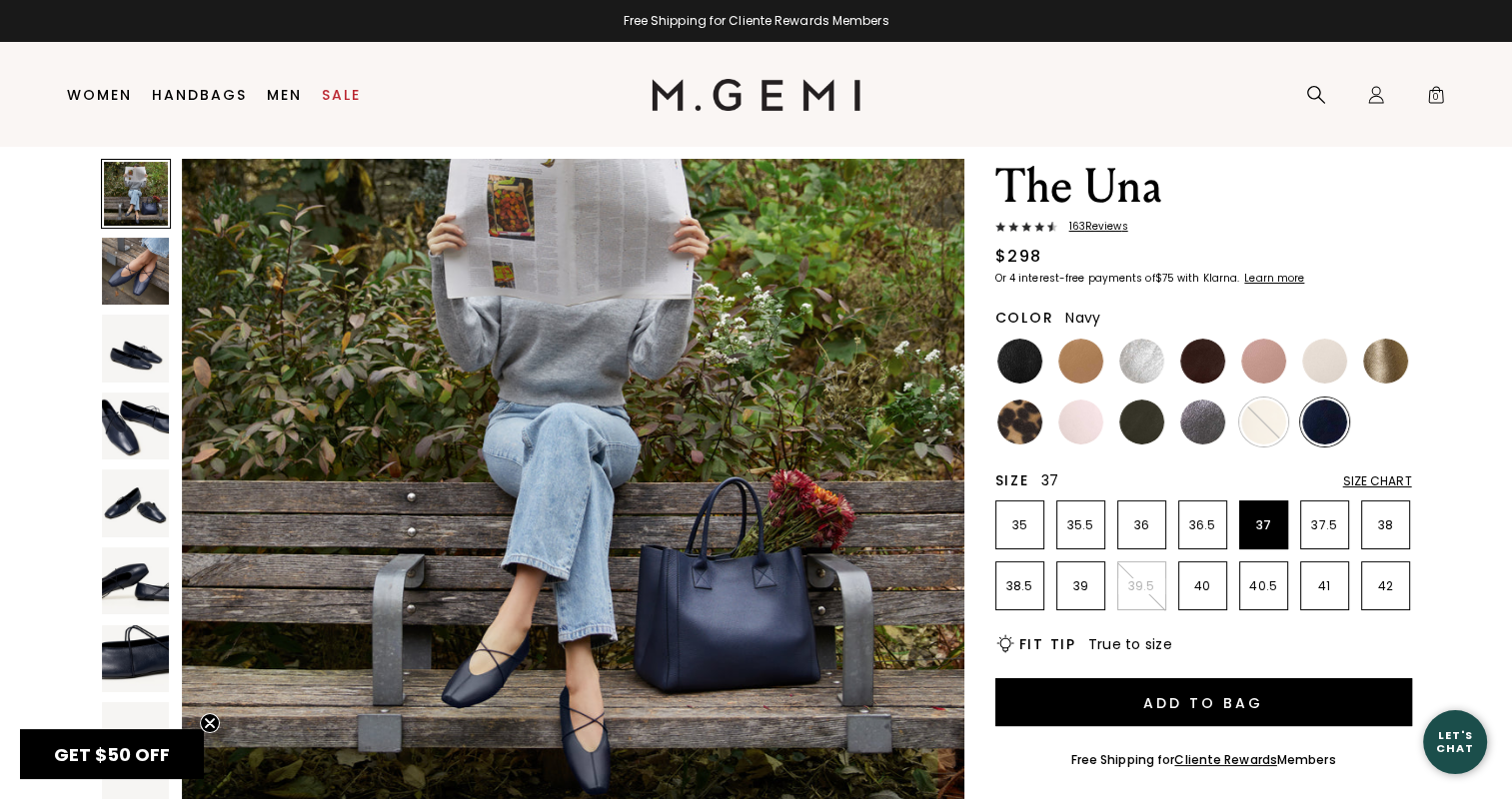 click on "Add to Bag" at bounding box center (1203, 702) 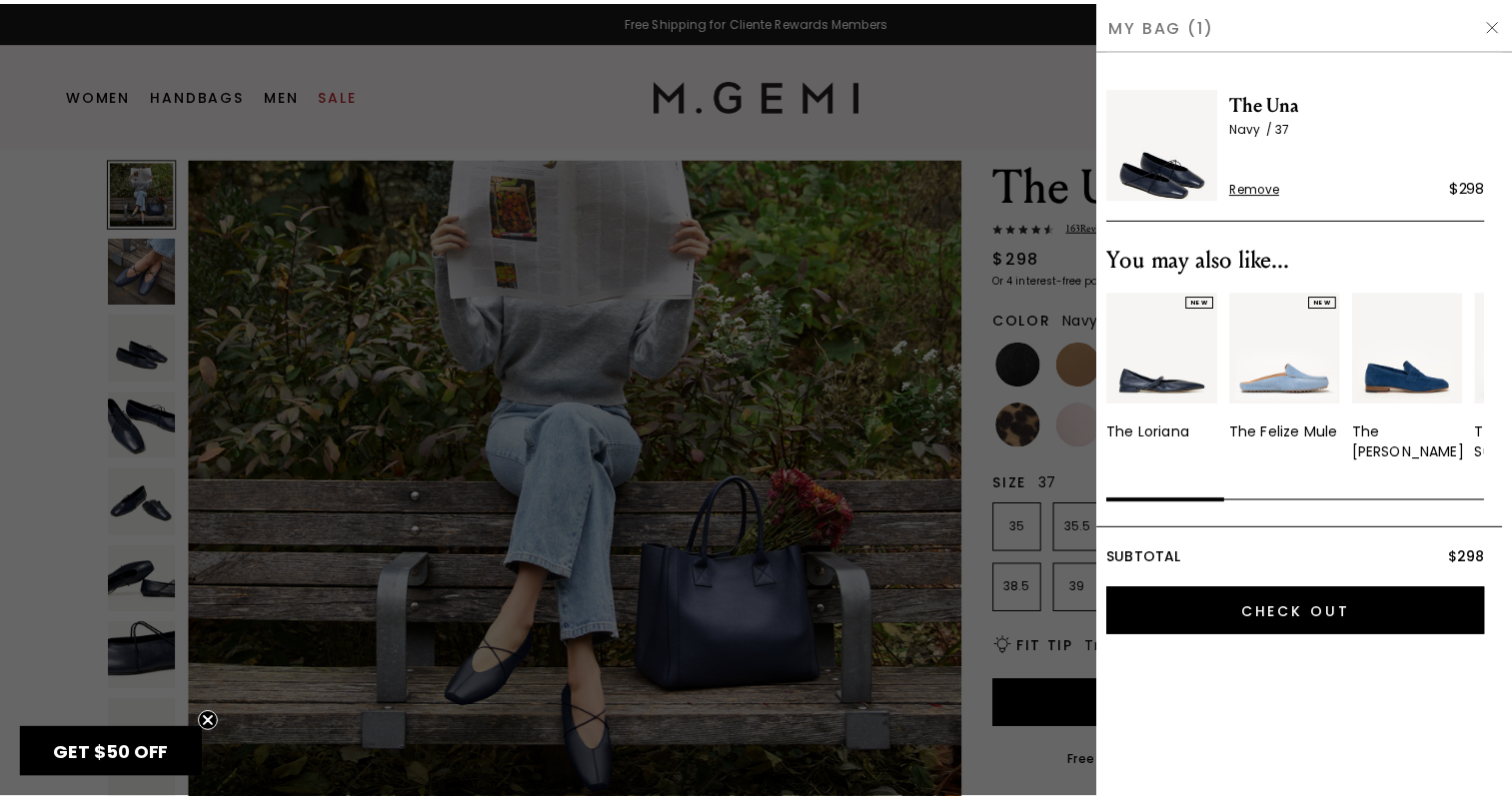 scroll, scrollTop: 0, scrollLeft: 0, axis: both 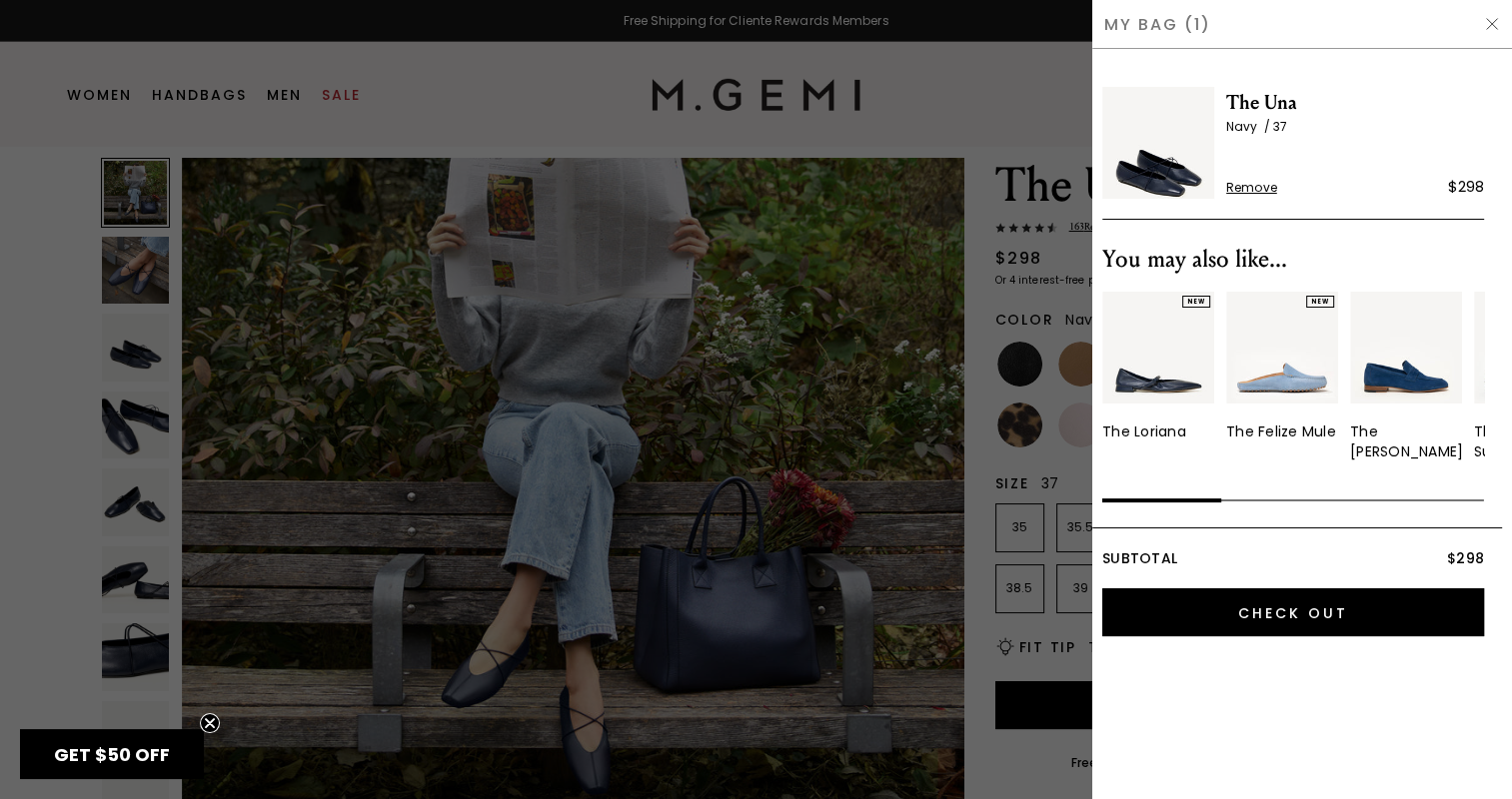 click at bounding box center [1158, 348] 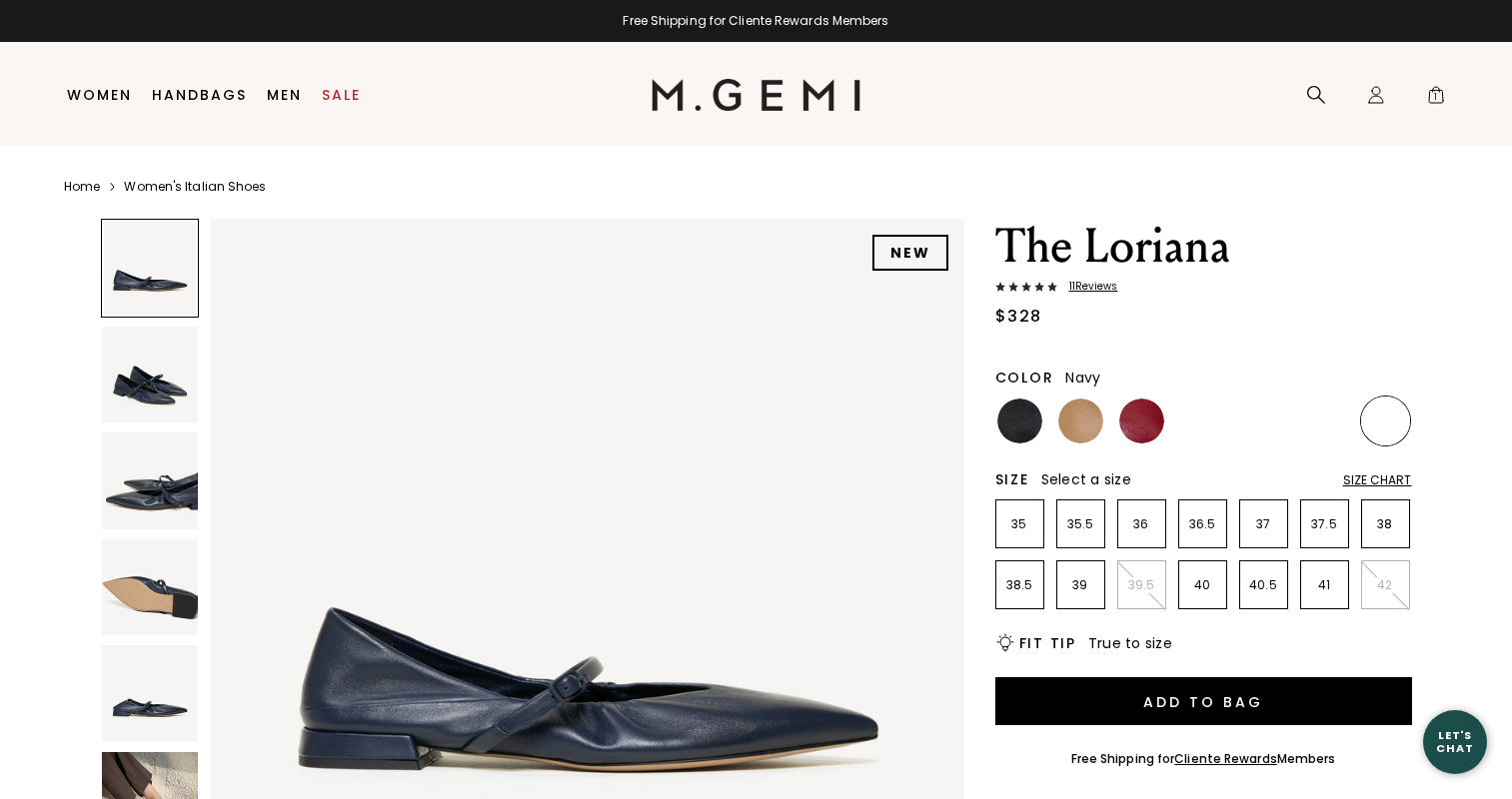 scroll, scrollTop: 0, scrollLeft: 0, axis: both 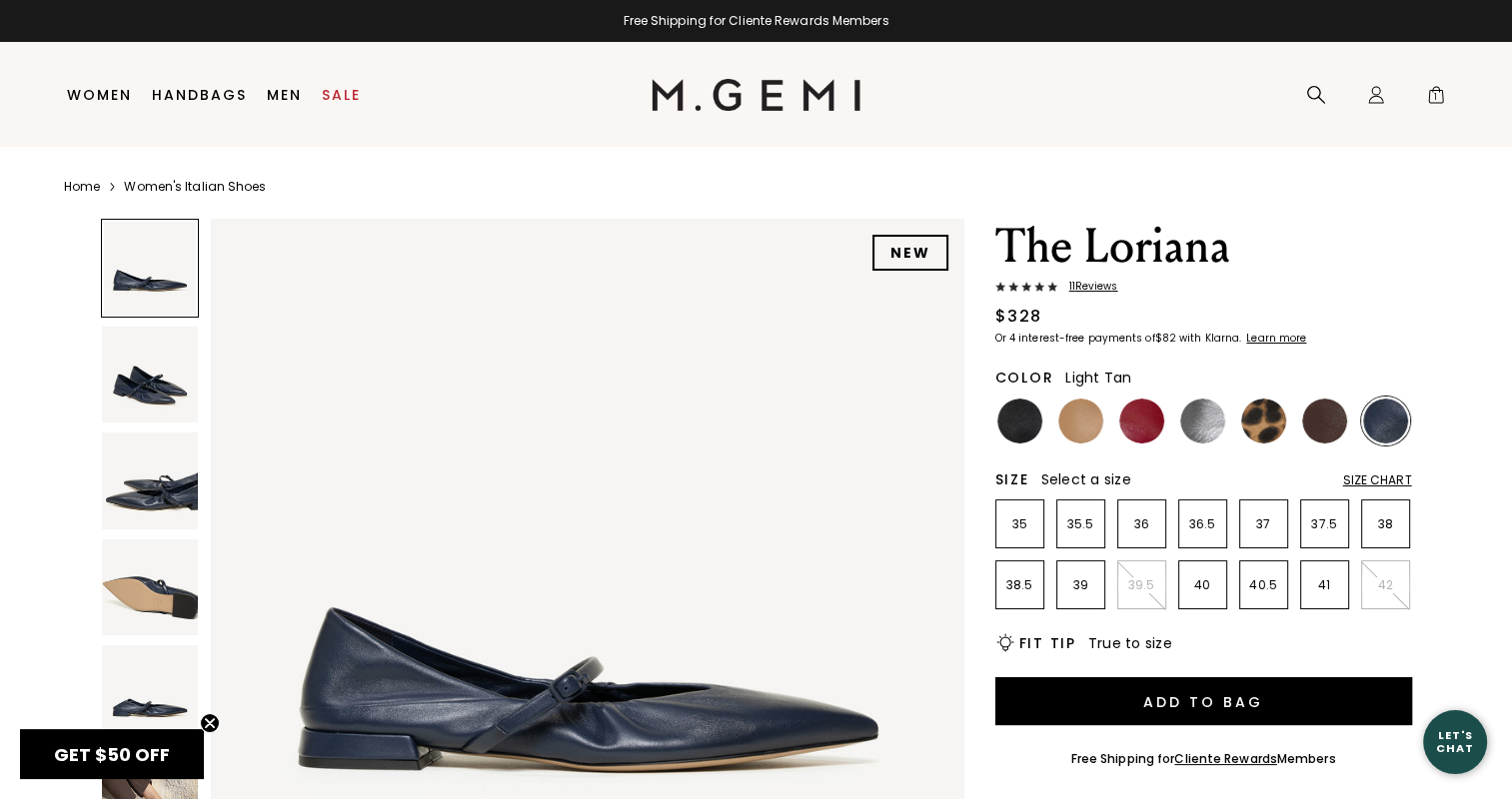 click at bounding box center [1080, 420] 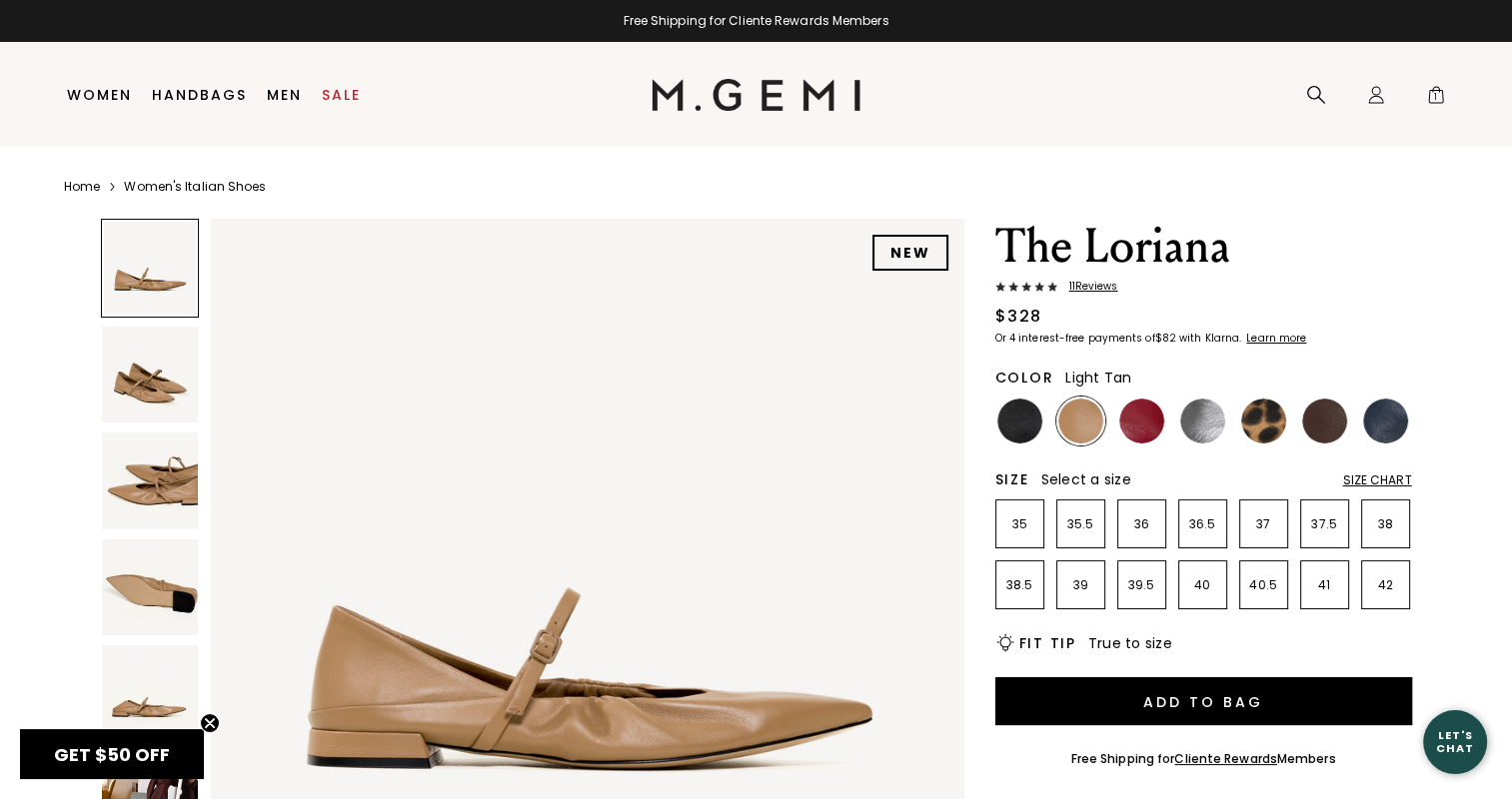 click at bounding box center [150, 375] 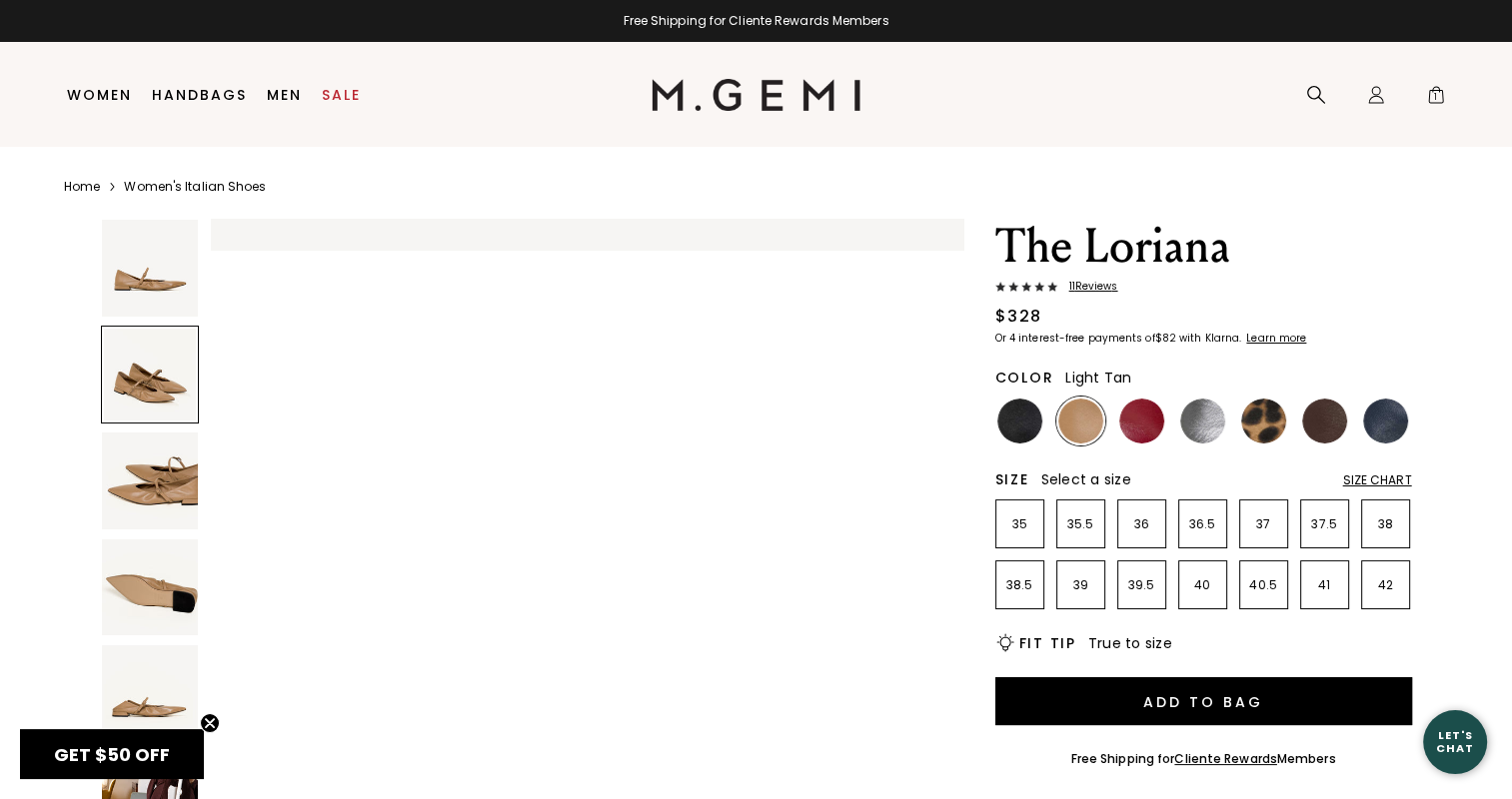 scroll, scrollTop: 757, scrollLeft: 0, axis: vertical 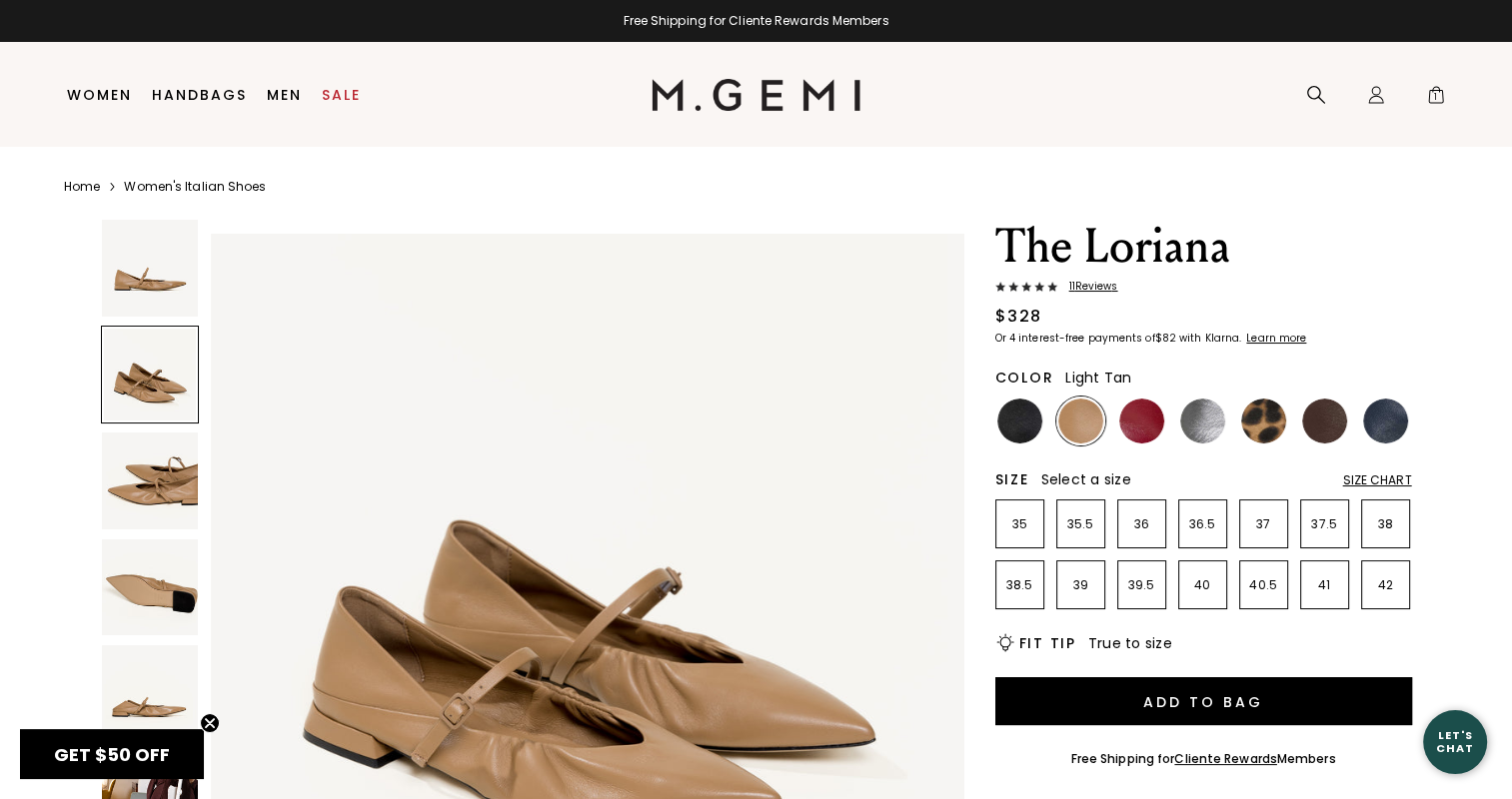 click at bounding box center [150, 480] 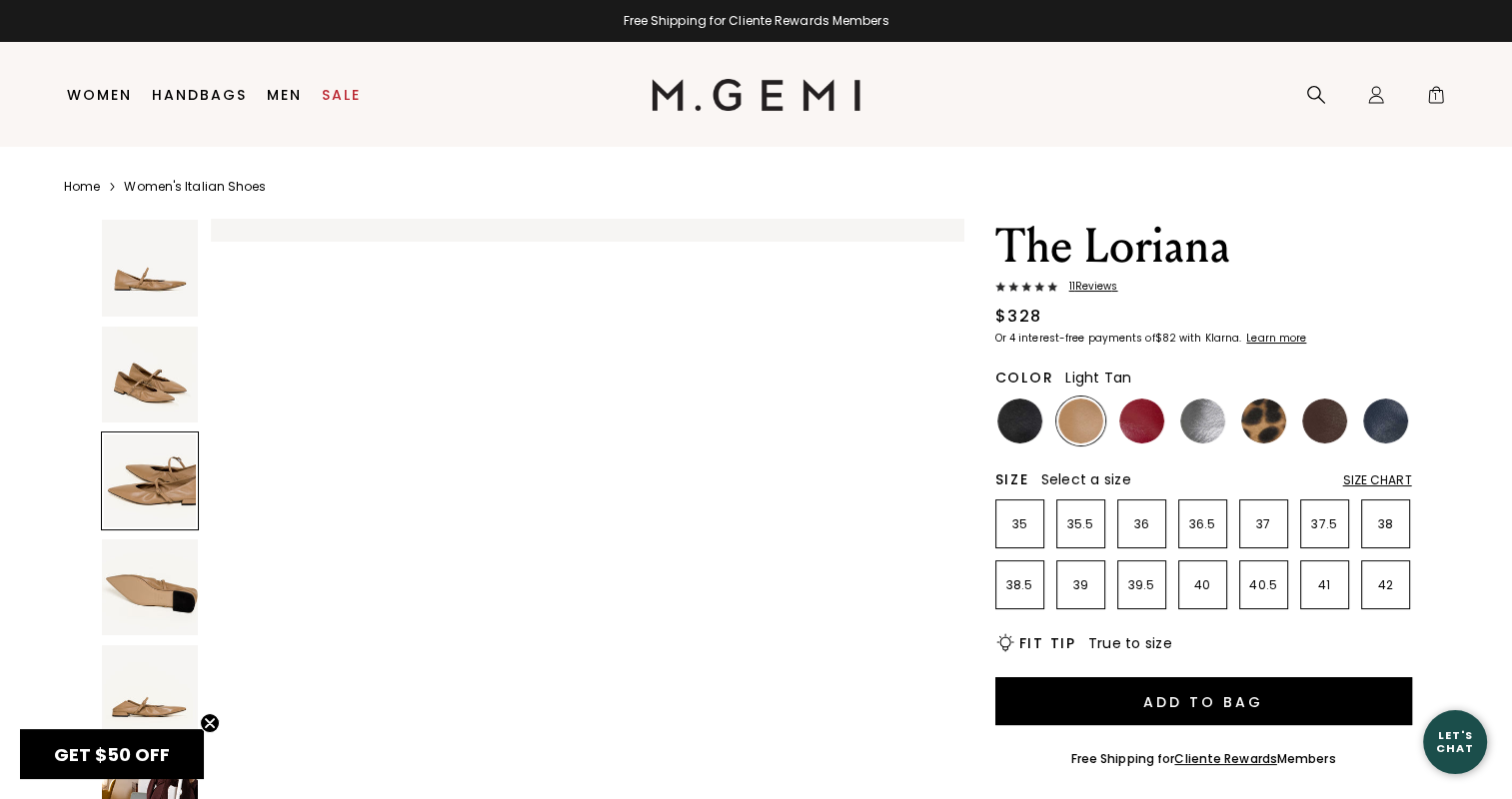 scroll, scrollTop: 1514, scrollLeft: 0, axis: vertical 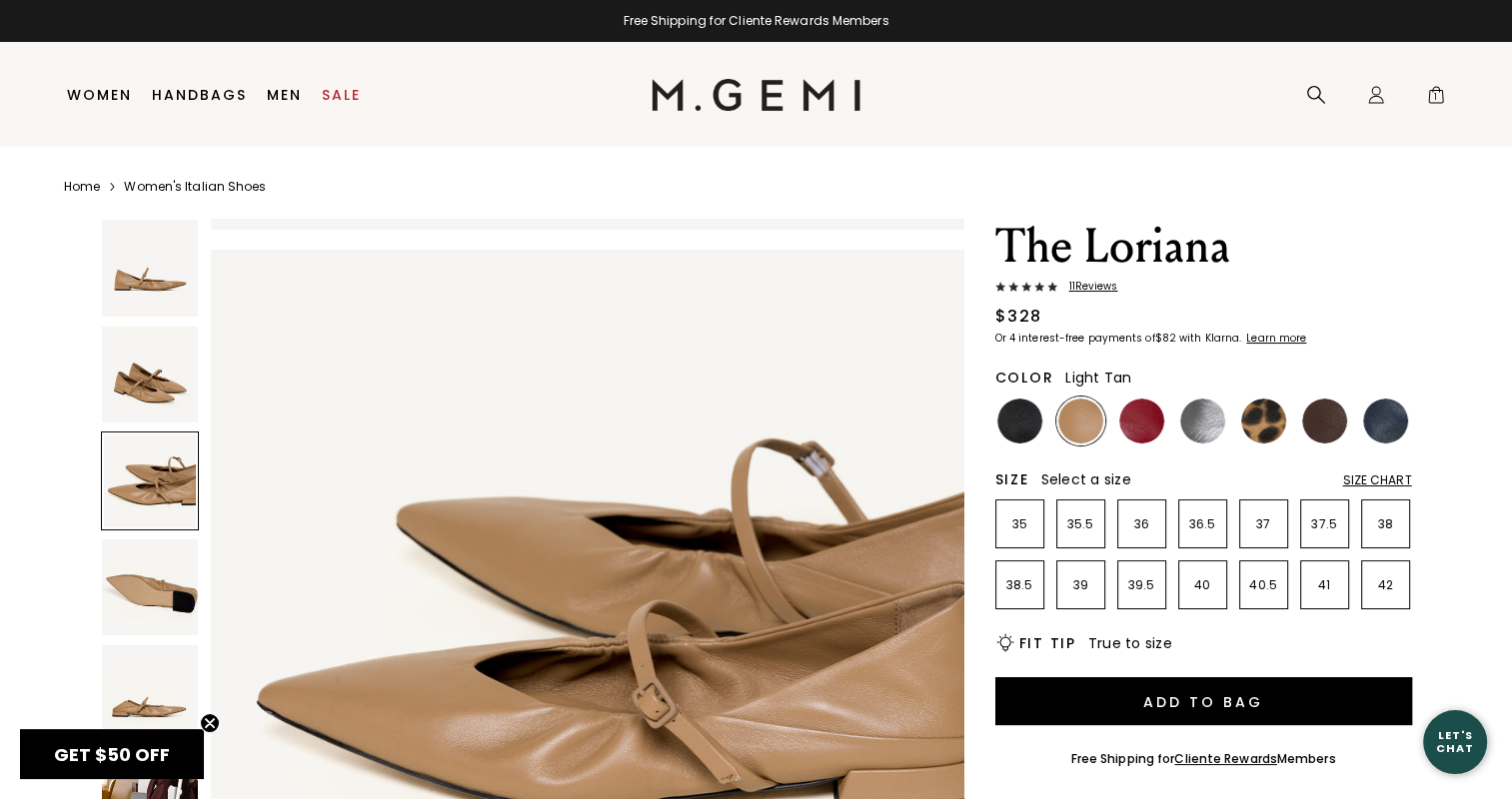 click at bounding box center [150, 587] 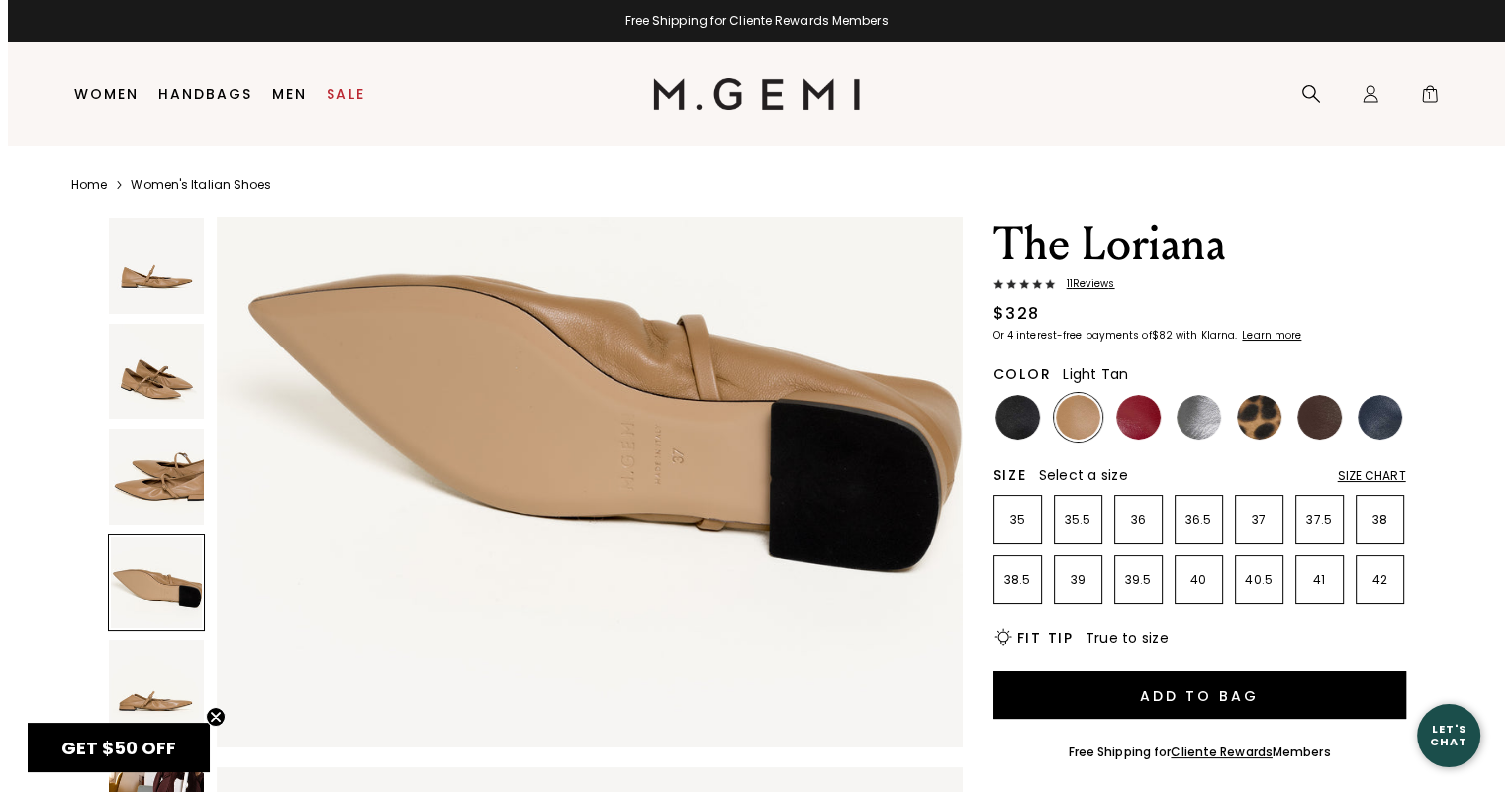 scroll, scrollTop: 2549, scrollLeft: 0, axis: vertical 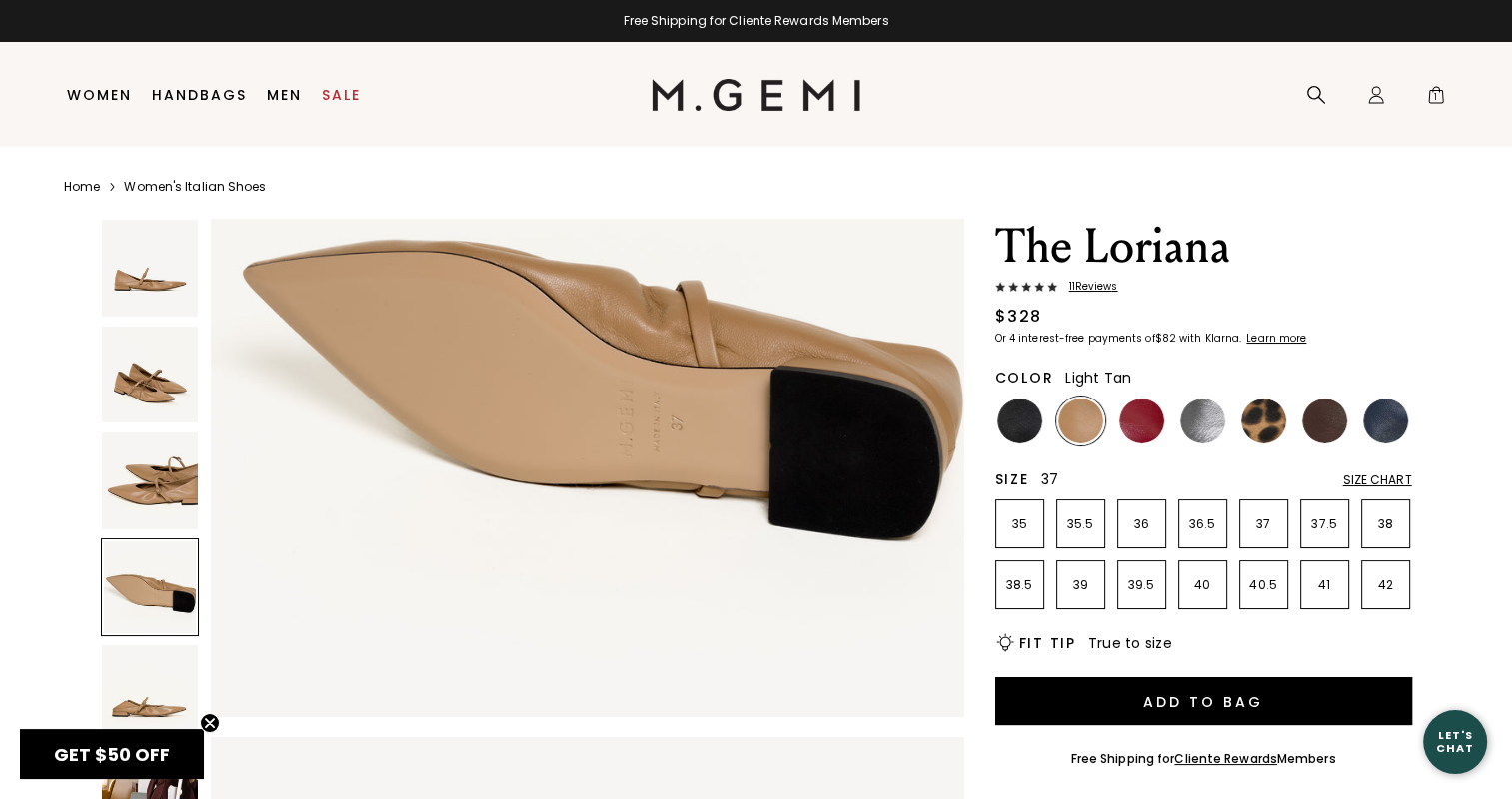 click on "37" at bounding box center [1263, 524] 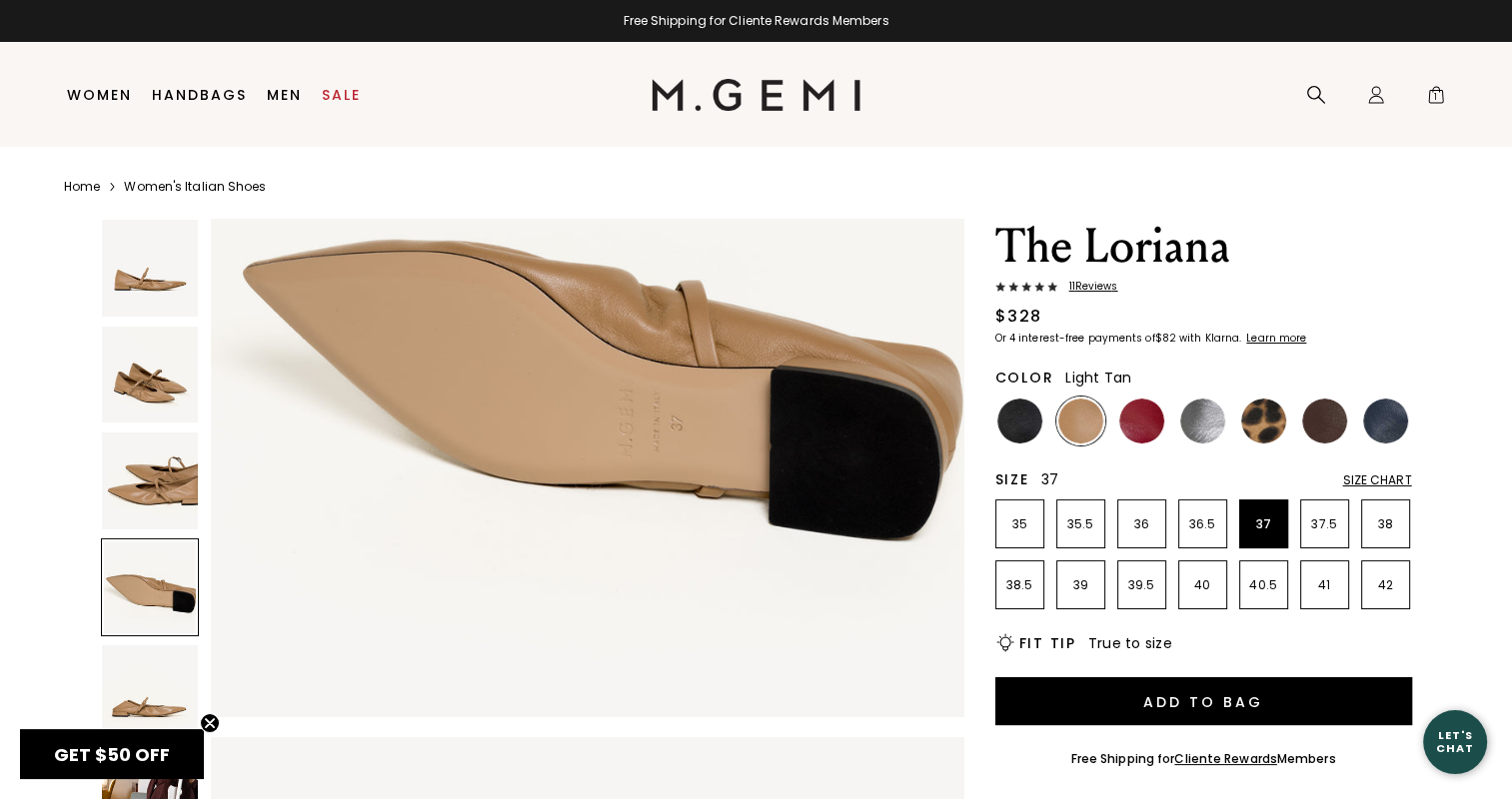 click on "Add to Bag" at bounding box center (1203, 701) 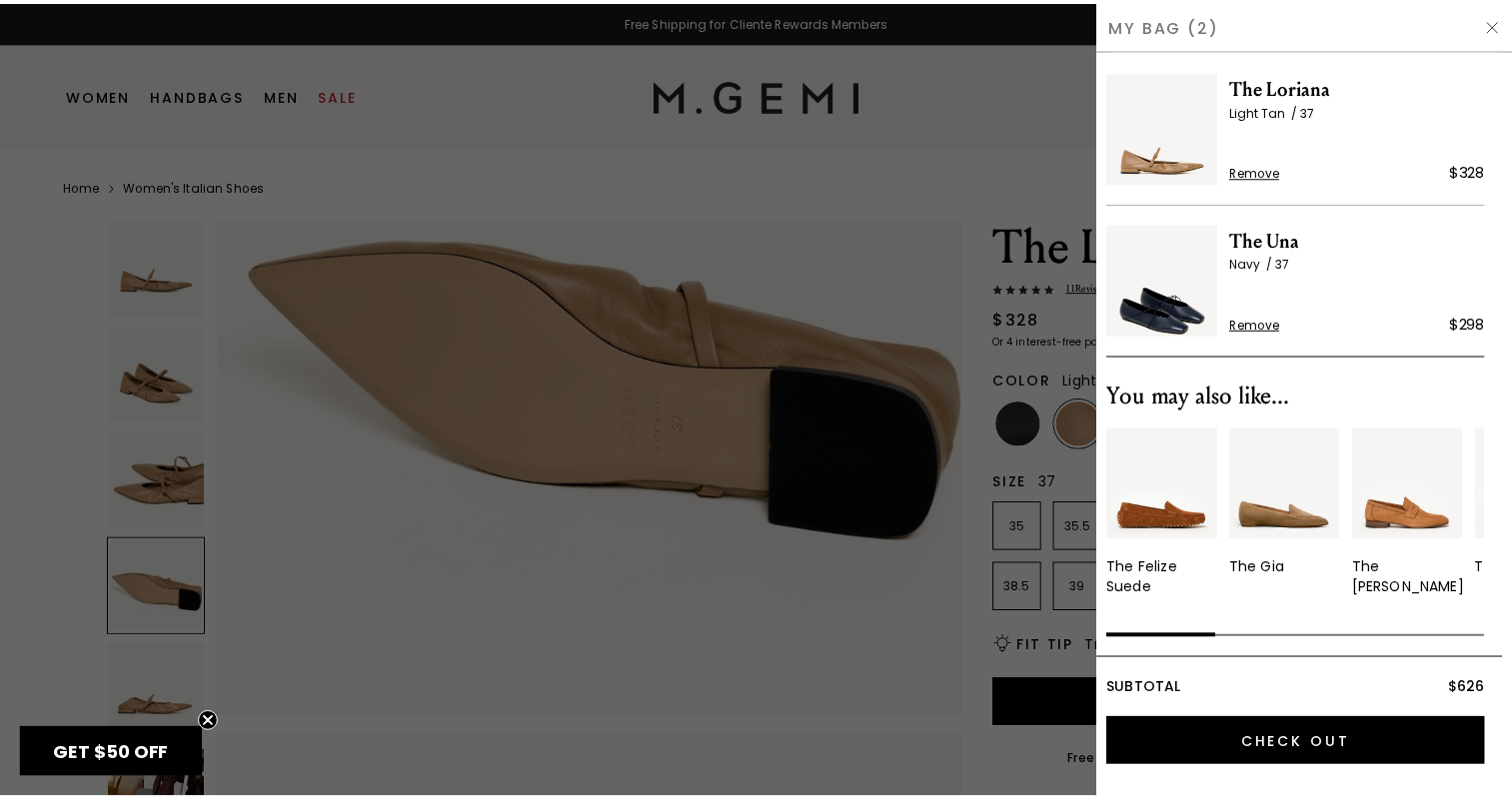 scroll, scrollTop: 20, scrollLeft: 0, axis: vertical 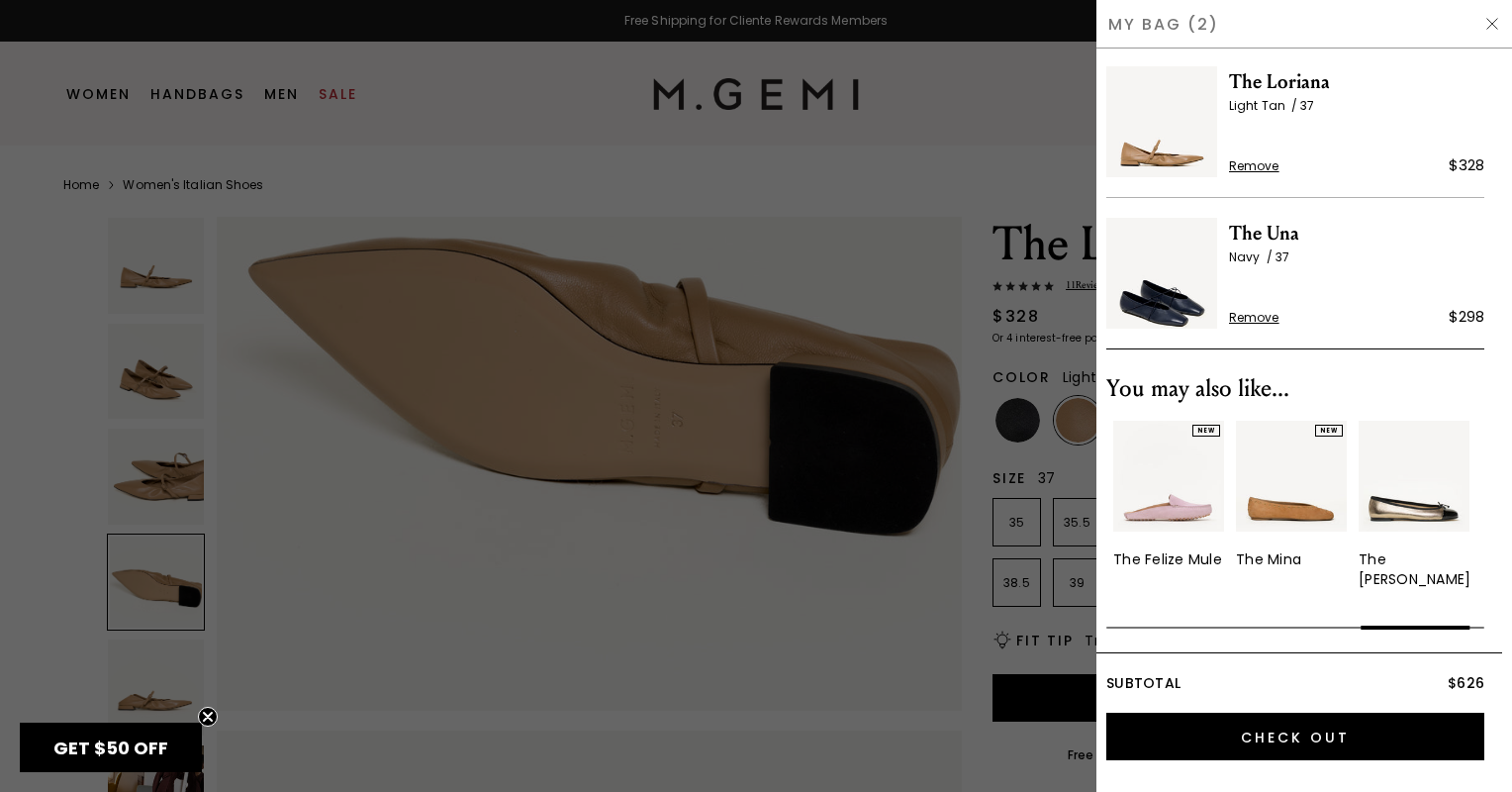 click at bounding box center [1415, 628] 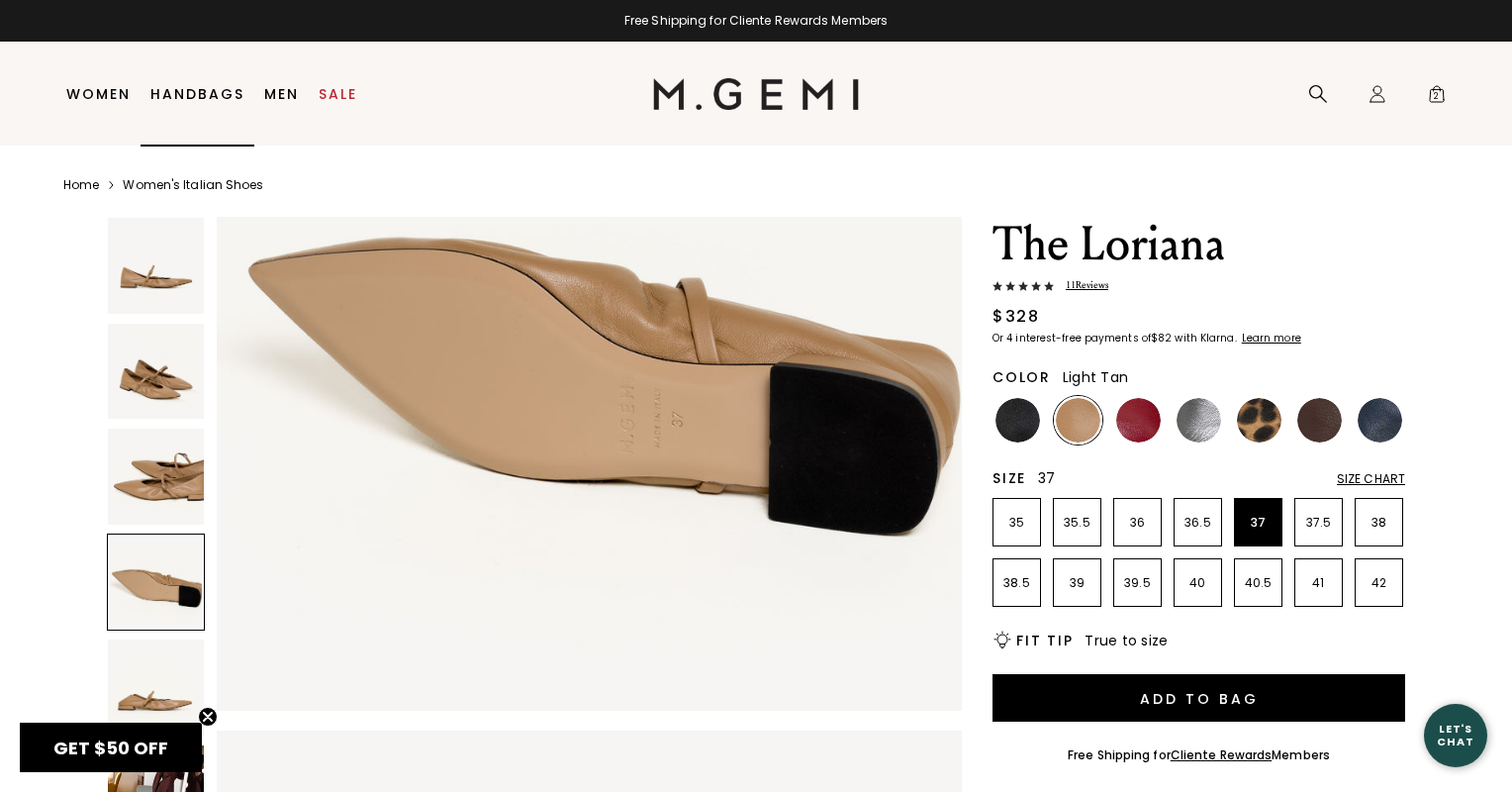 click on "Handbags" at bounding box center [197, 94] 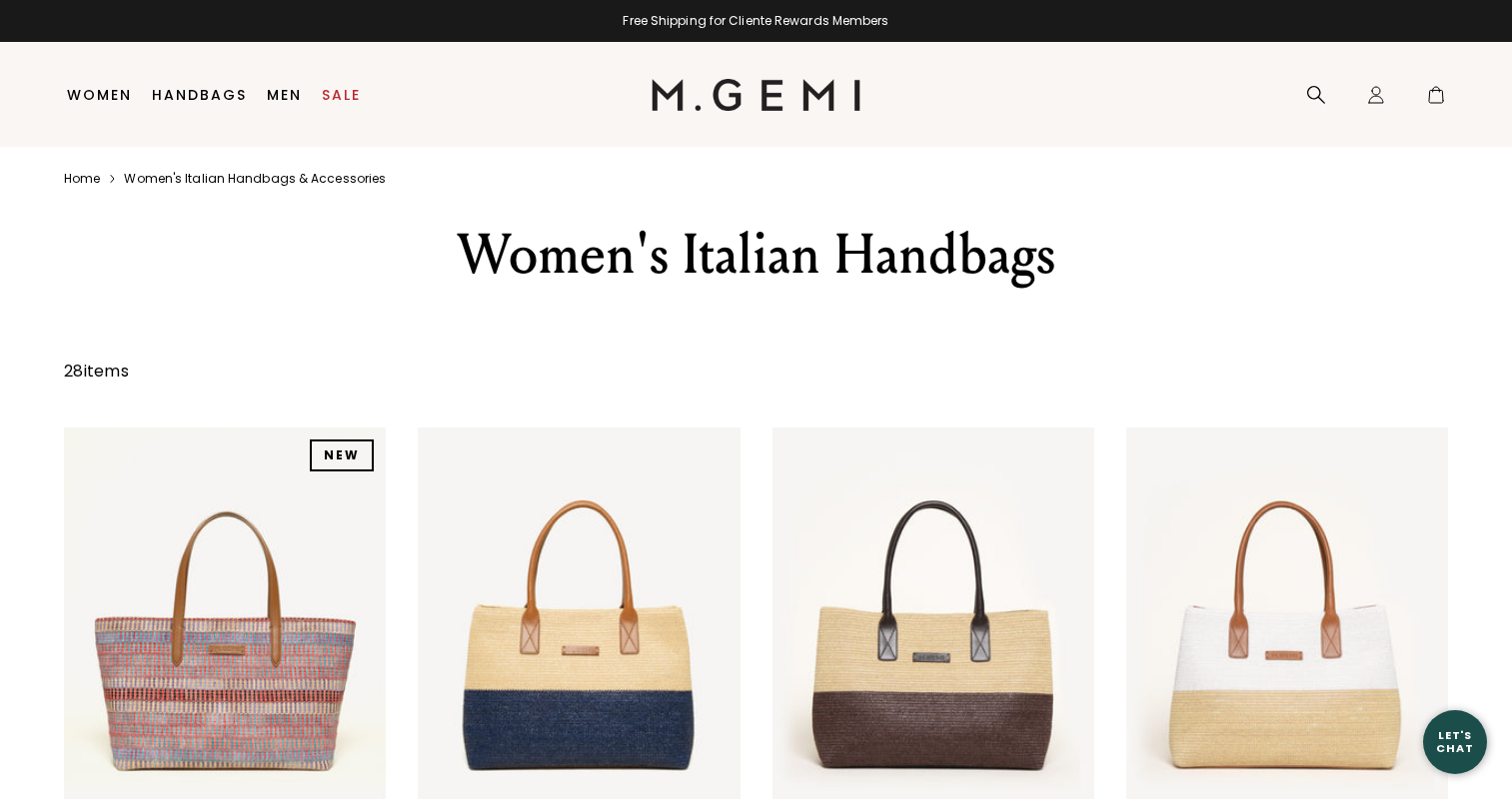 scroll, scrollTop: 0, scrollLeft: 0, axis: both 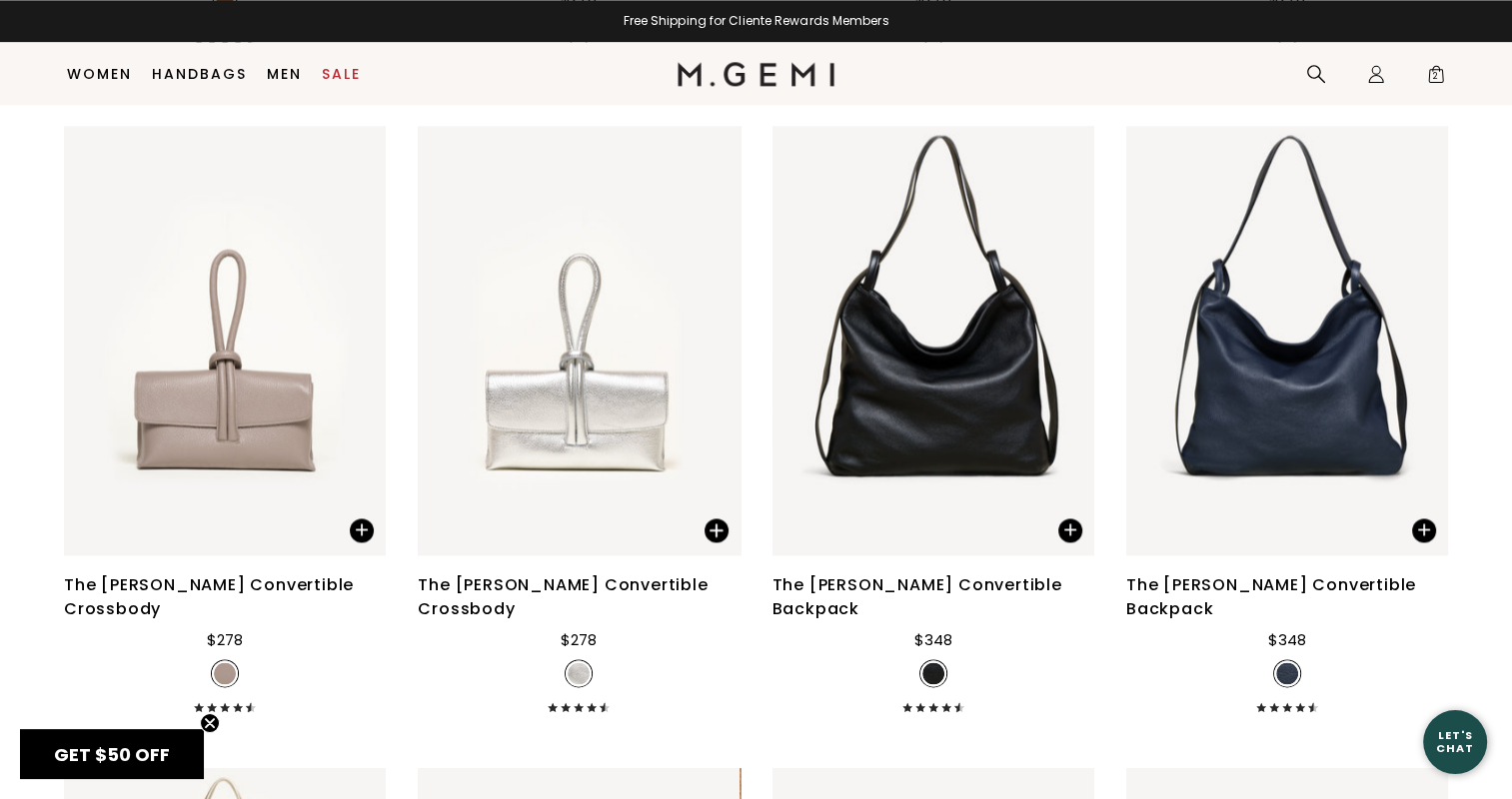 click at bounding box center [933, 340] 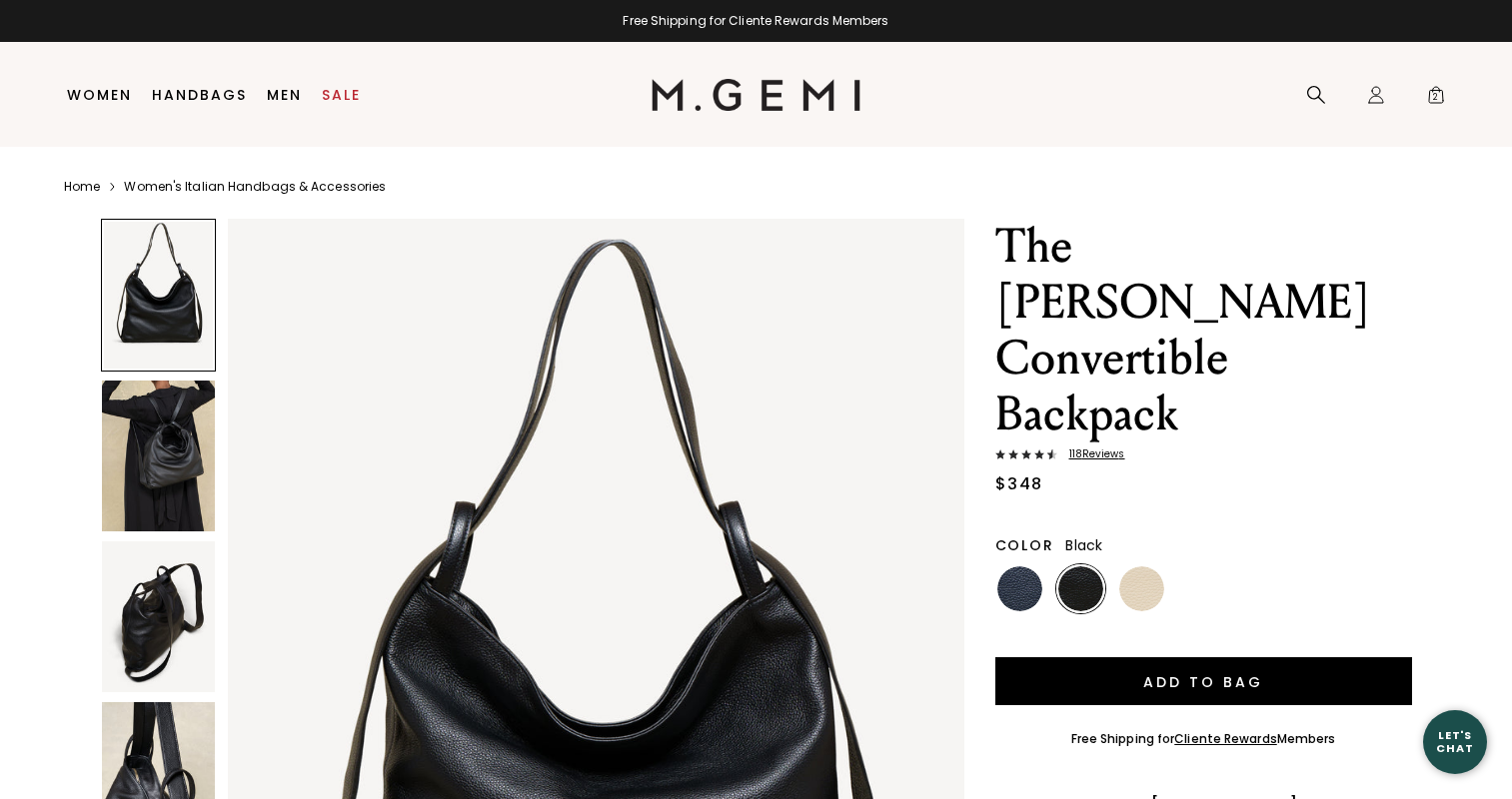 scroll, scrollTop: 0, scrollLeft: 0, axis: both 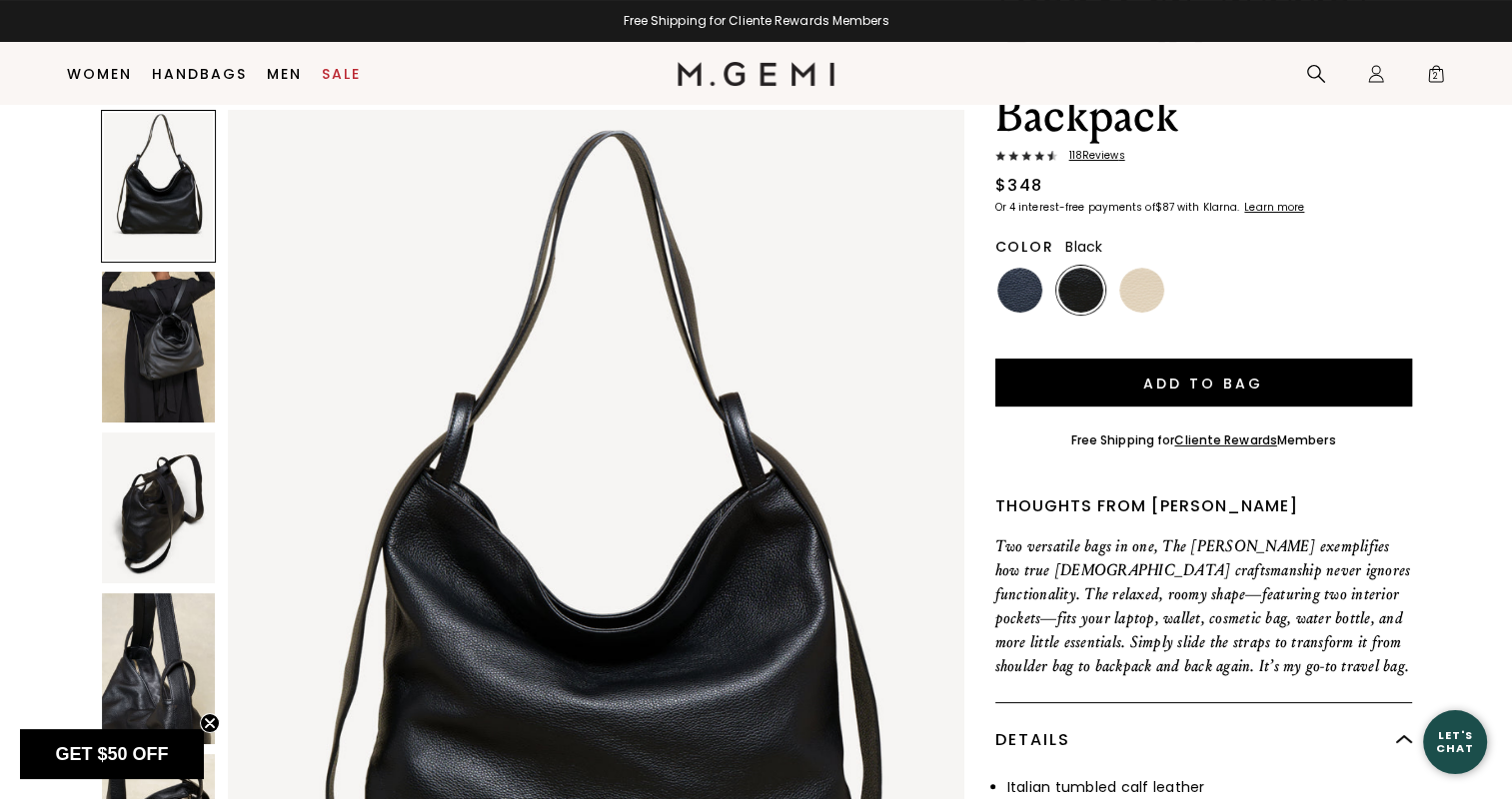 click at bounding box center (158, 347) 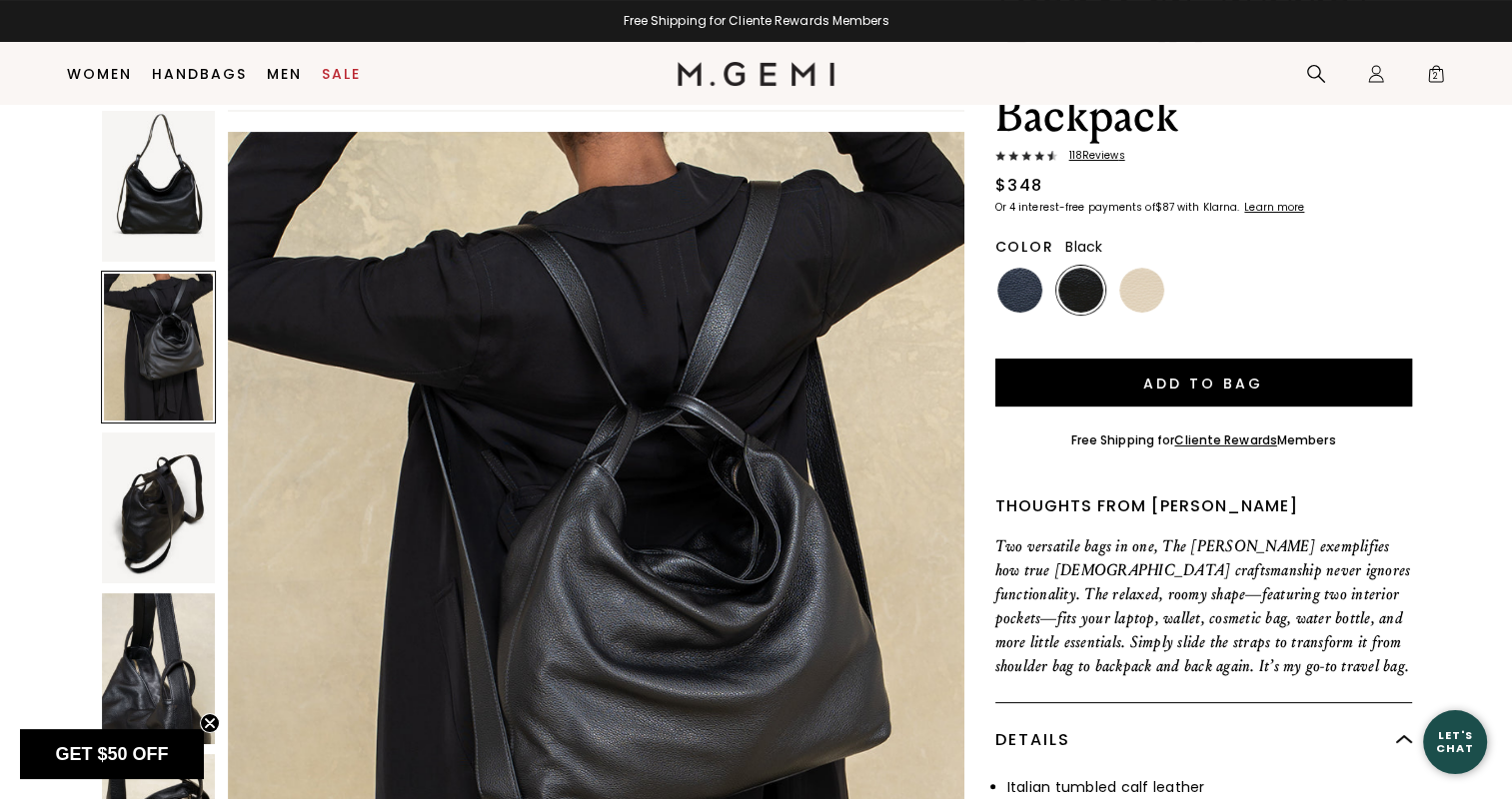 scroll, scrollTop: 981, scrollLeft: 0, axis: vertical 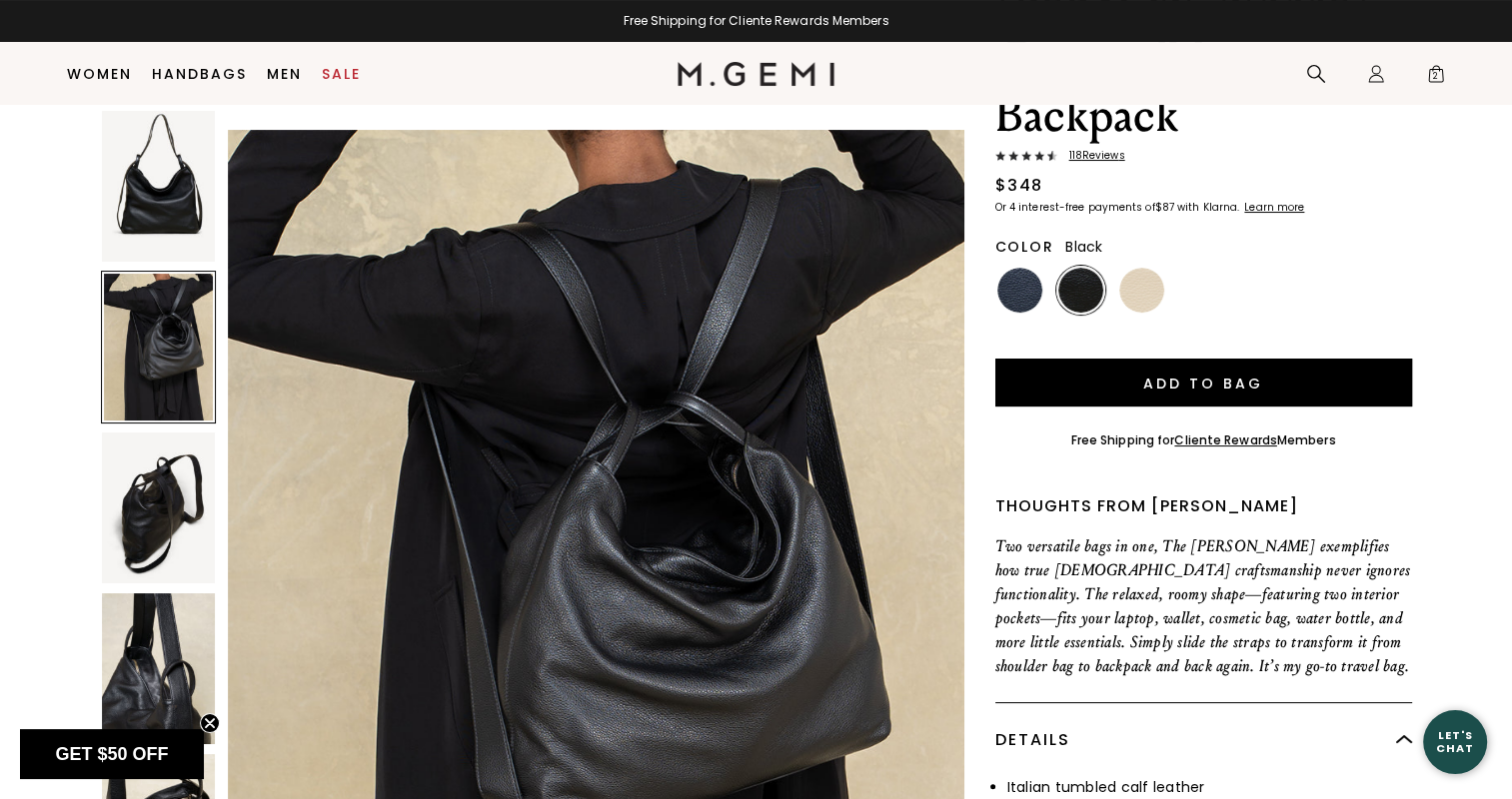 click at bounding box center (158, 507) 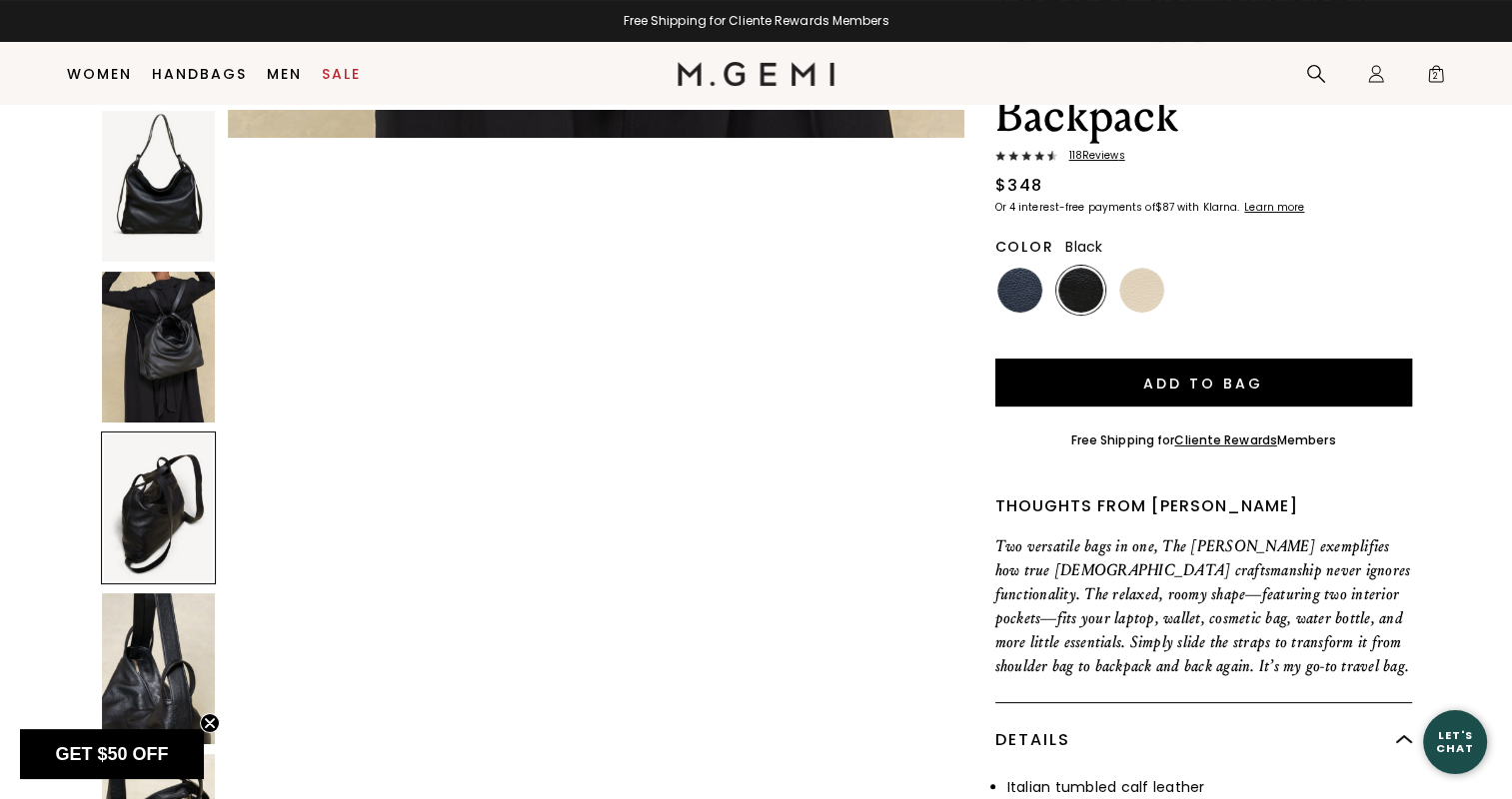 scroll, scrollTop: 1962, scrollLeft: 0, axis: vertical 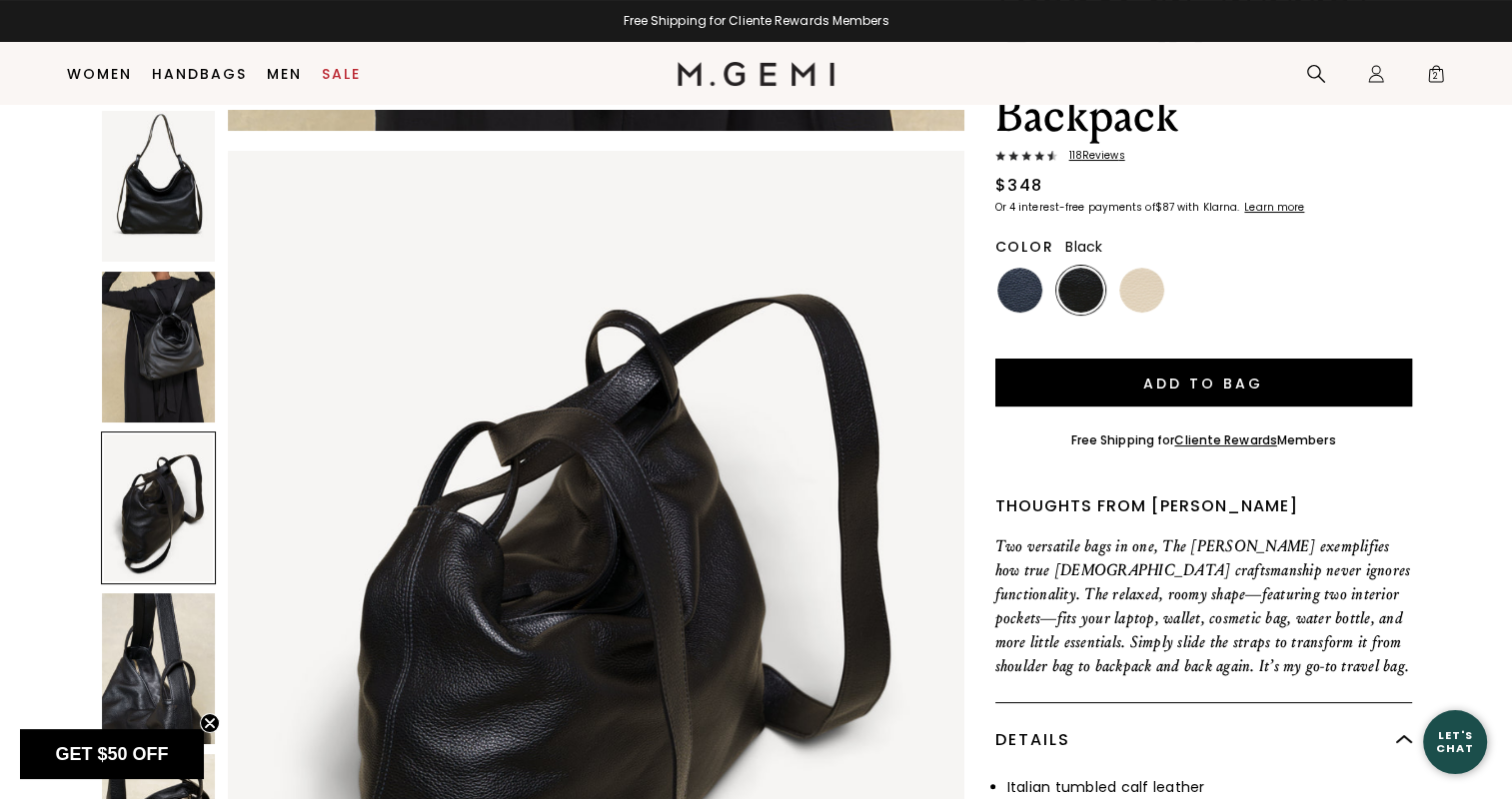 click at bounding box center [158, 668] 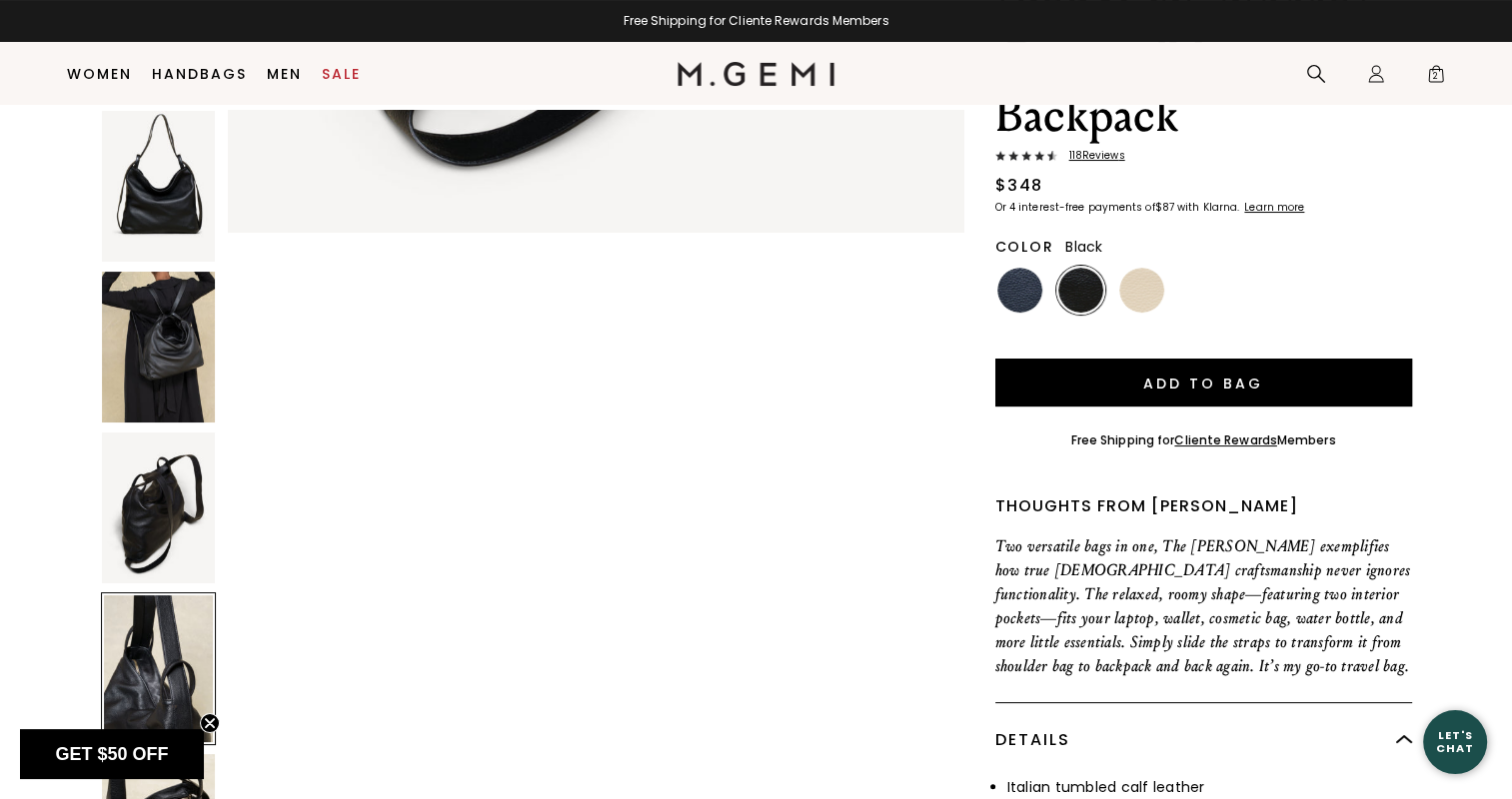 scroll, scrollTop: 2942, scrollLeft: 0, axis: vertical 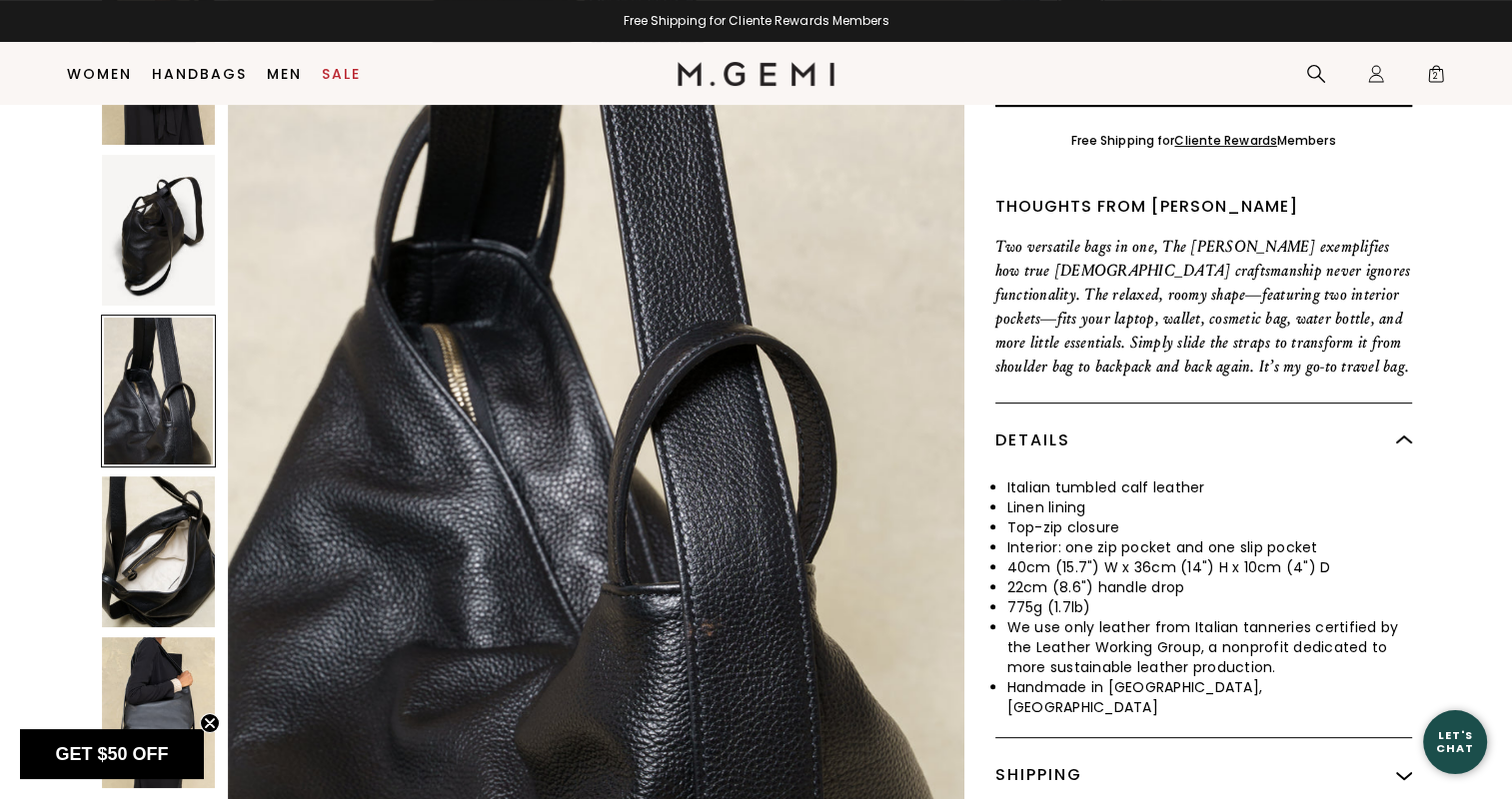 click at bounding box center (158, 712) 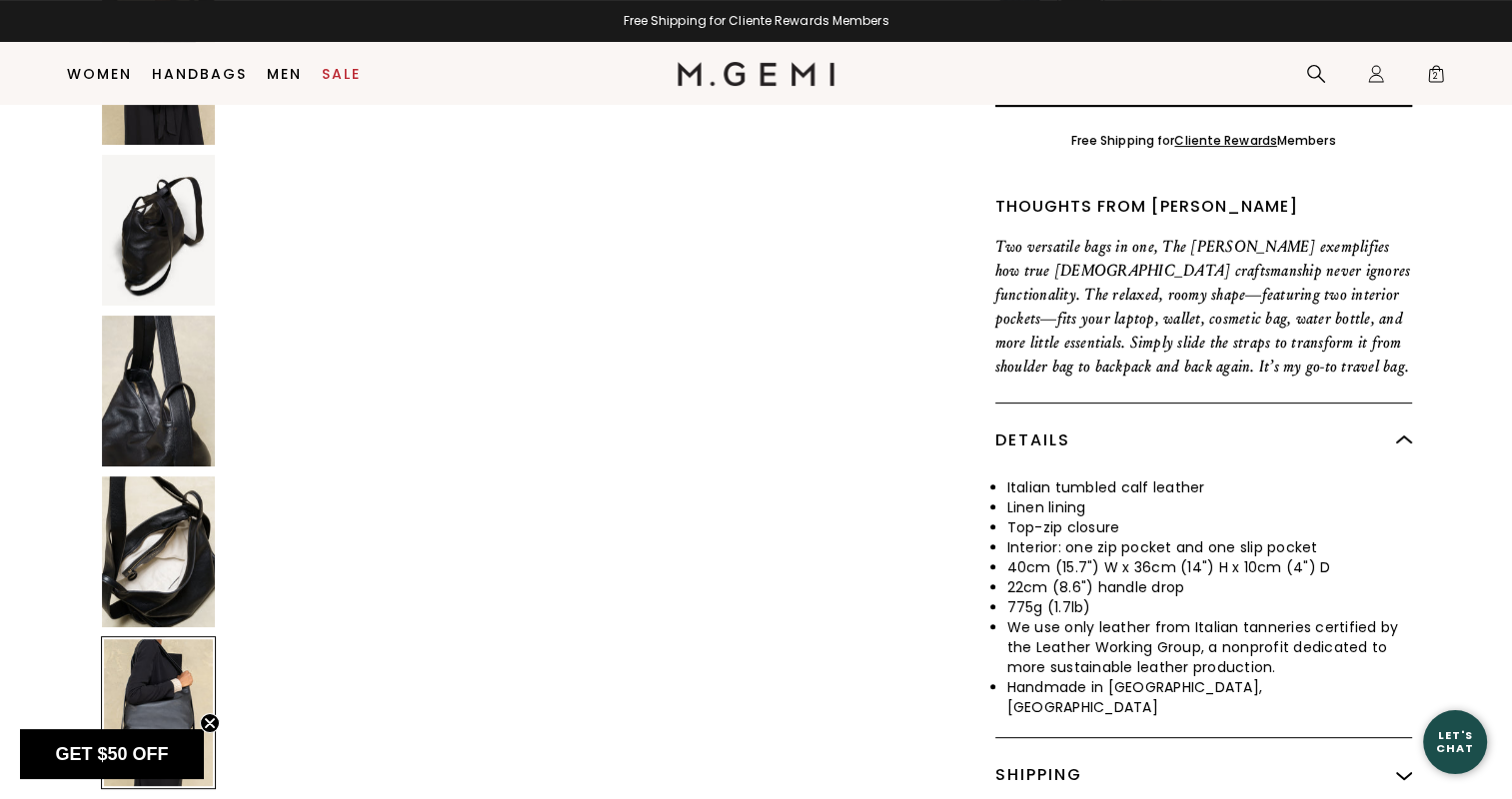 scroll, scrollTop: 4923, scrollLeft: 0, axis: vertical 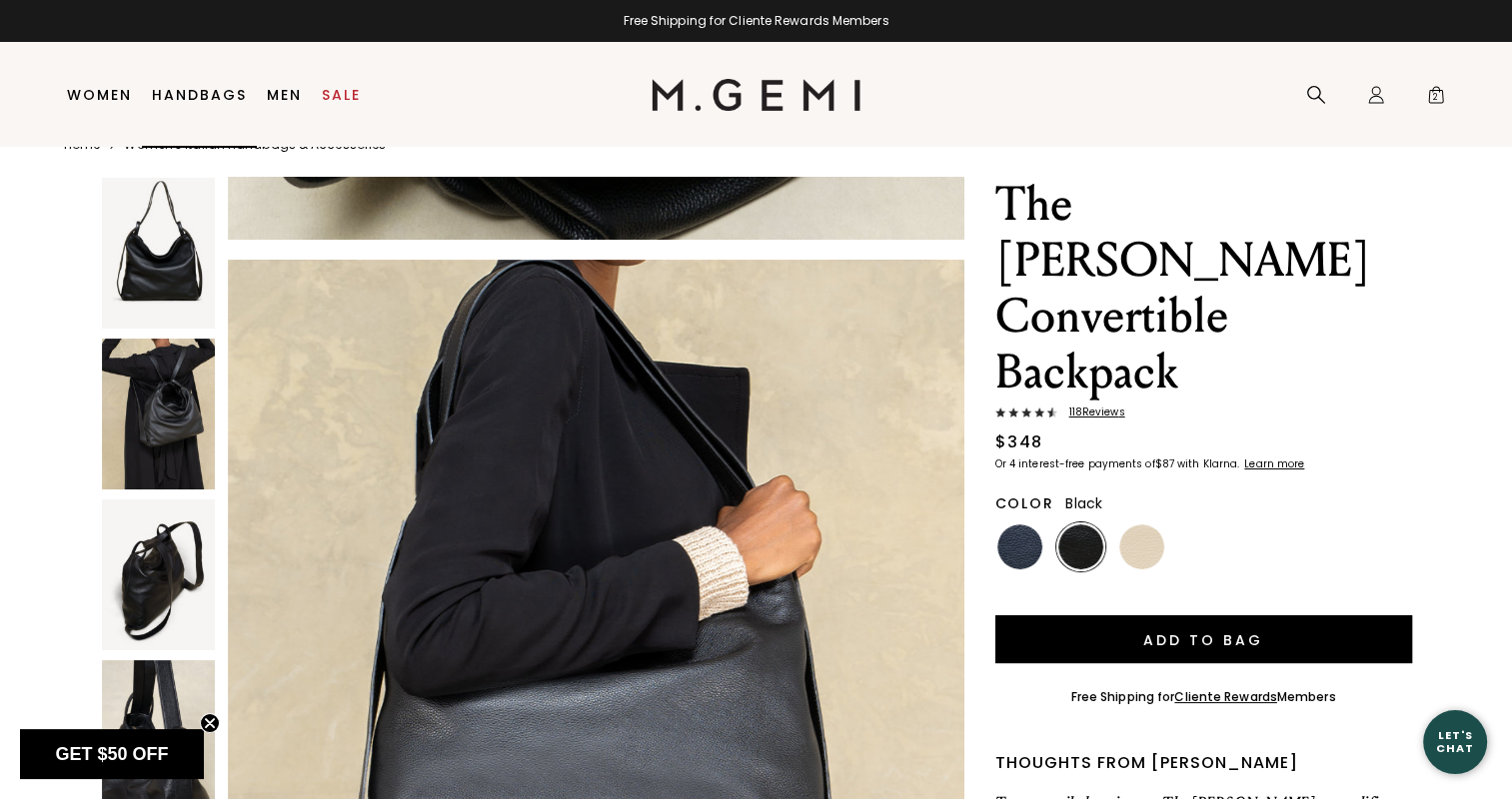 click on "Handbags" at bounding box center [199, 95] 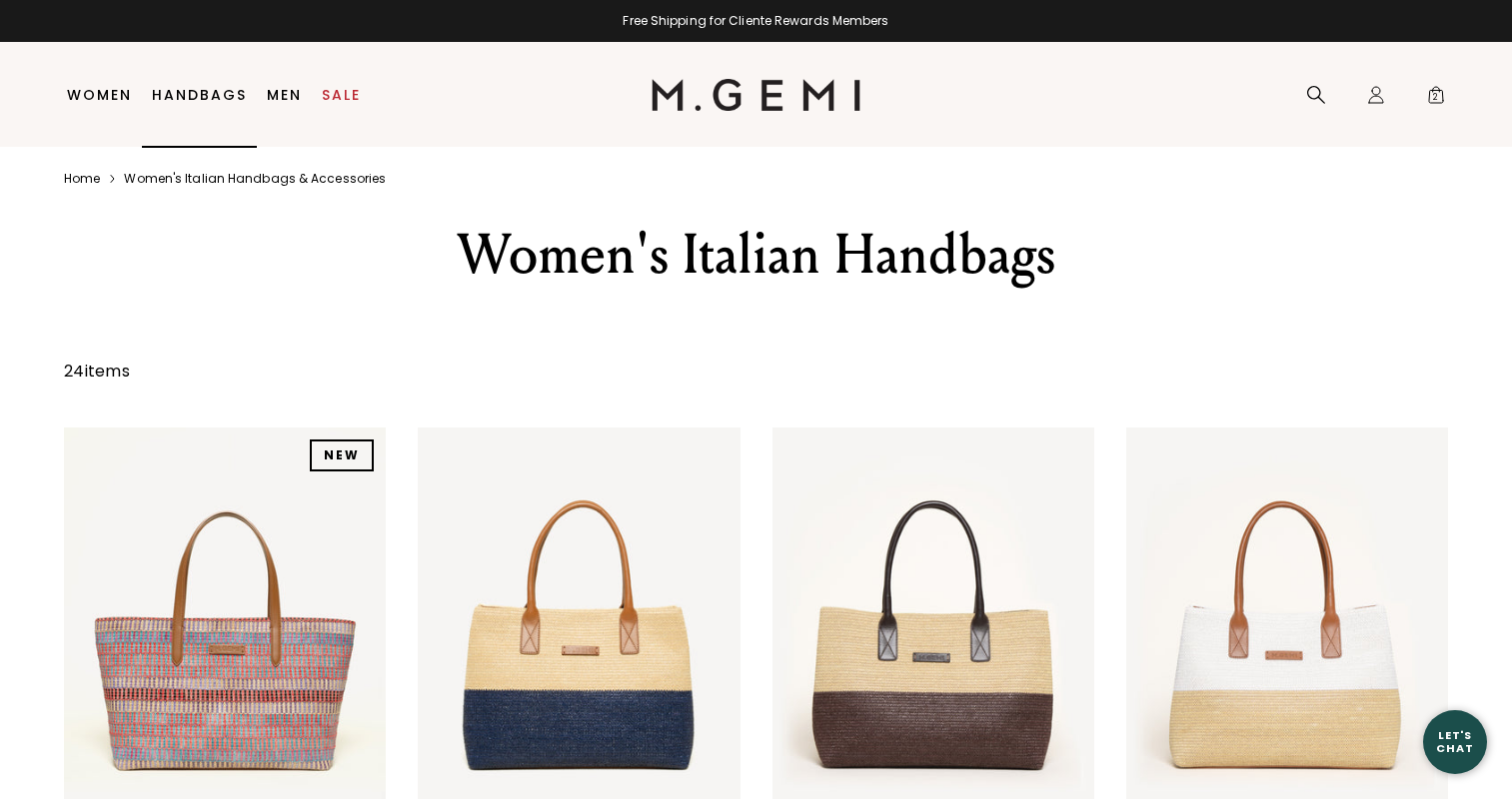 scroll, scrollTop: 0, scrollLeft: 0, axis: both 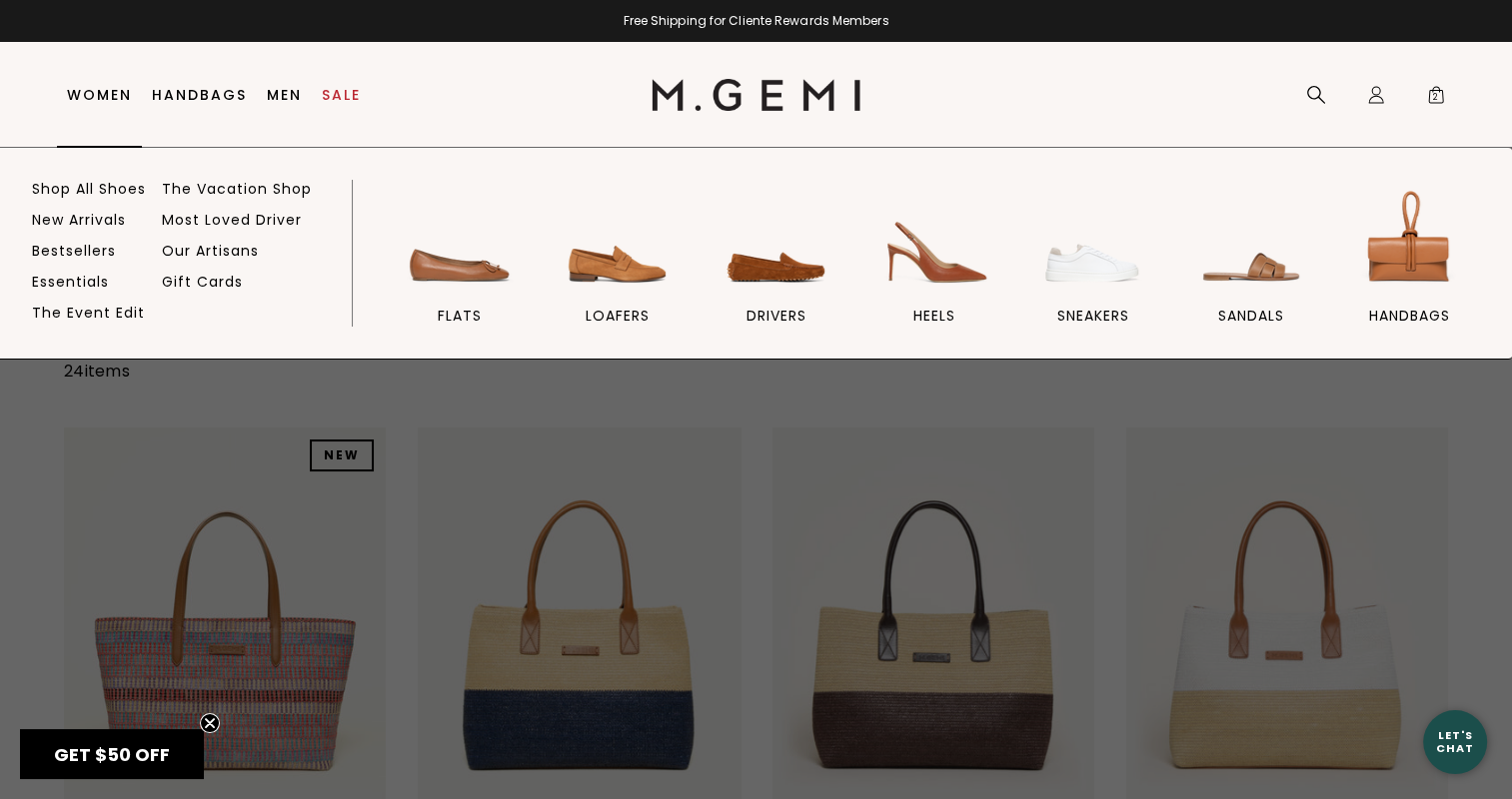 click on "Women" at bounding box center [99, 95] 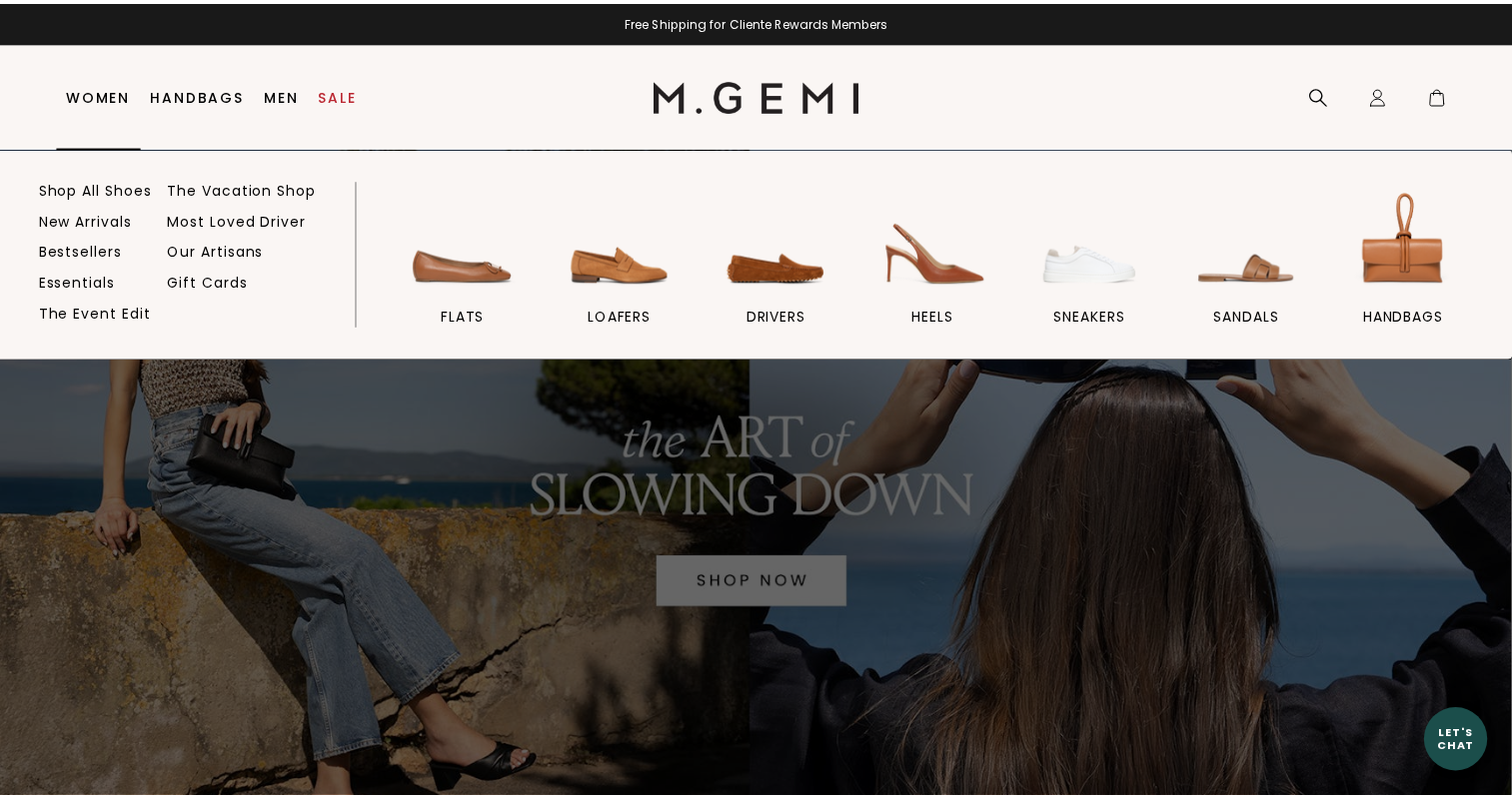 scroll, scrollTop: 0, scrollLeft: 0, axis: both 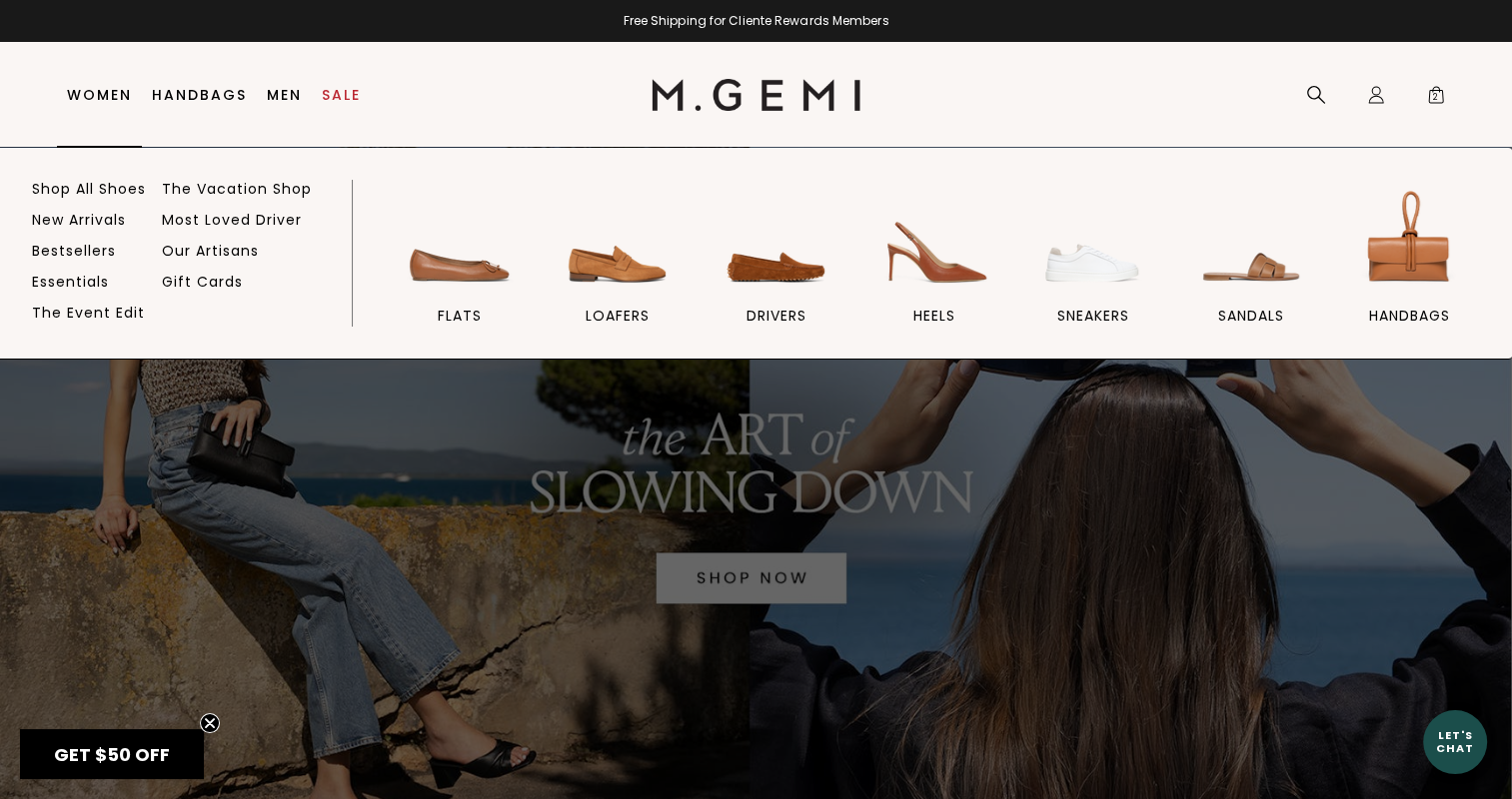 click at bounding box center (460, 241) 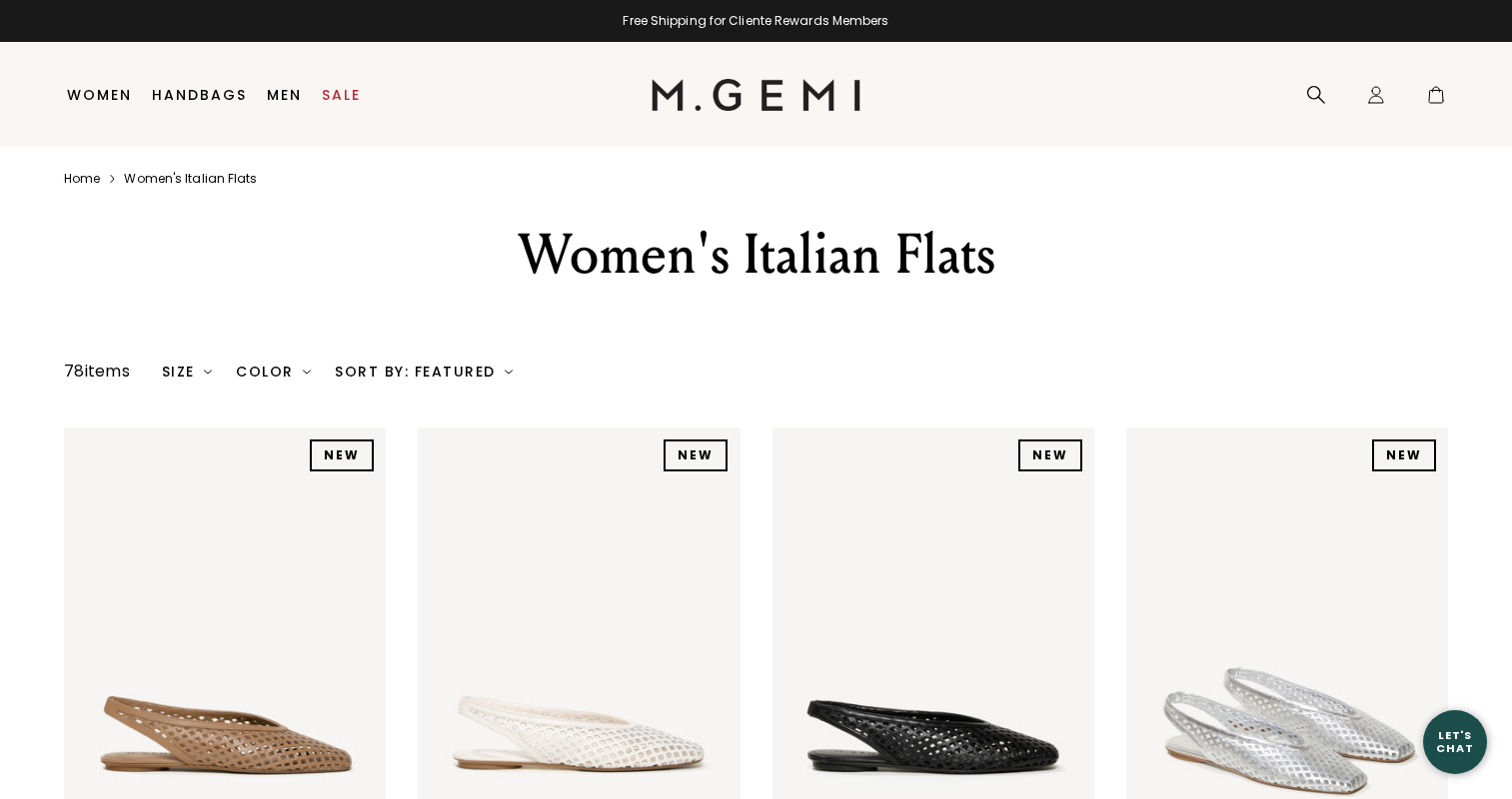 scroll, scrollTop: 0, scrollLeft: 0, axis: both 